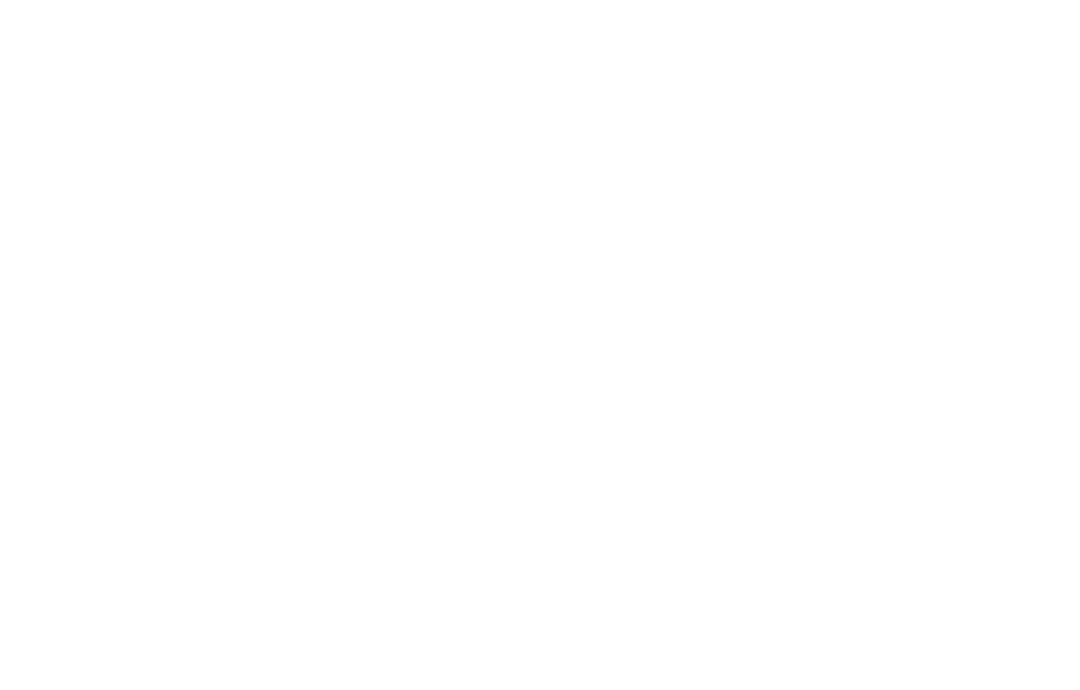 scroll, scrollTop: 0, scrollLeft: 0, axis: both 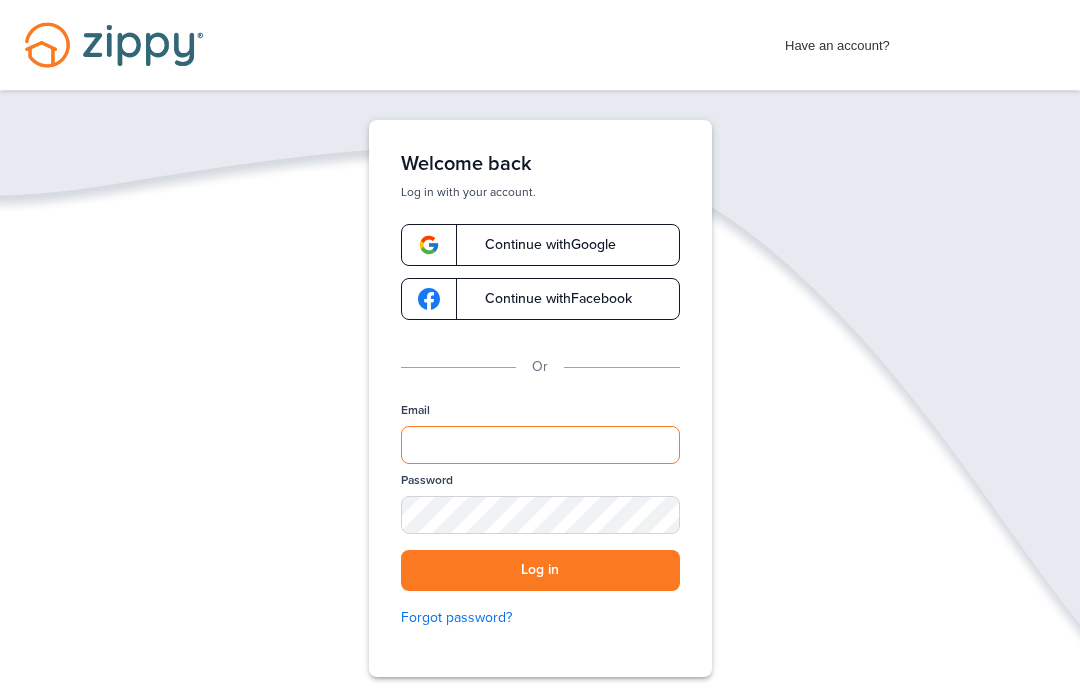 click on "Email" at bounding box center [540, 445] 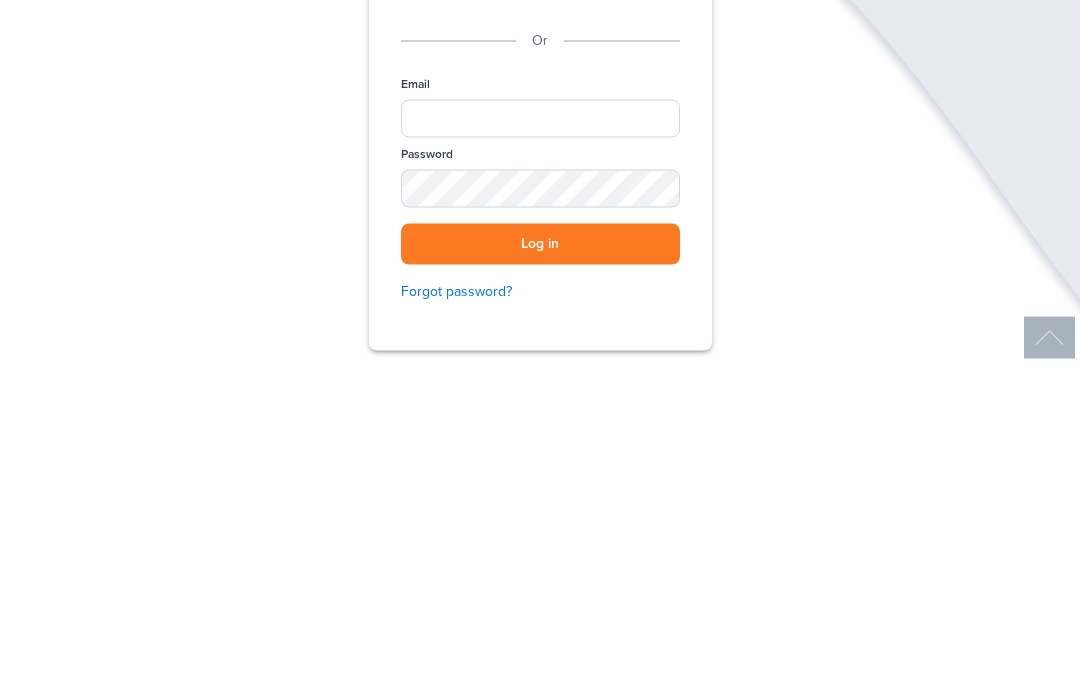 scroll, scrollTop: 169, scrollLeft: 0, axis: vertical 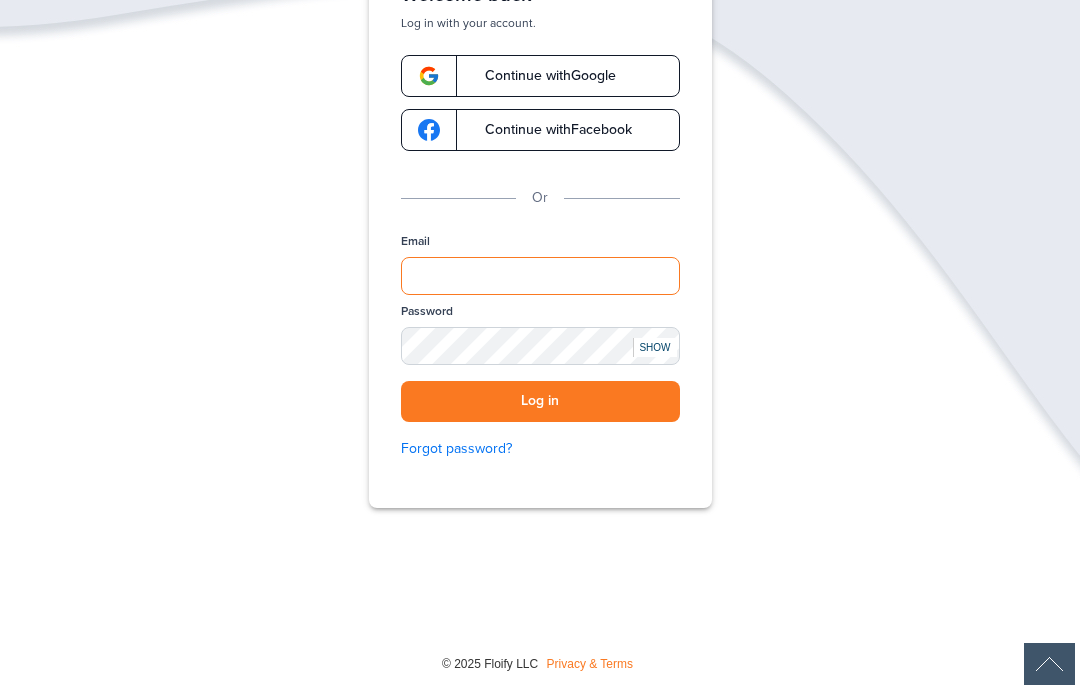 click on "Email" at bounding box center (540, 276) 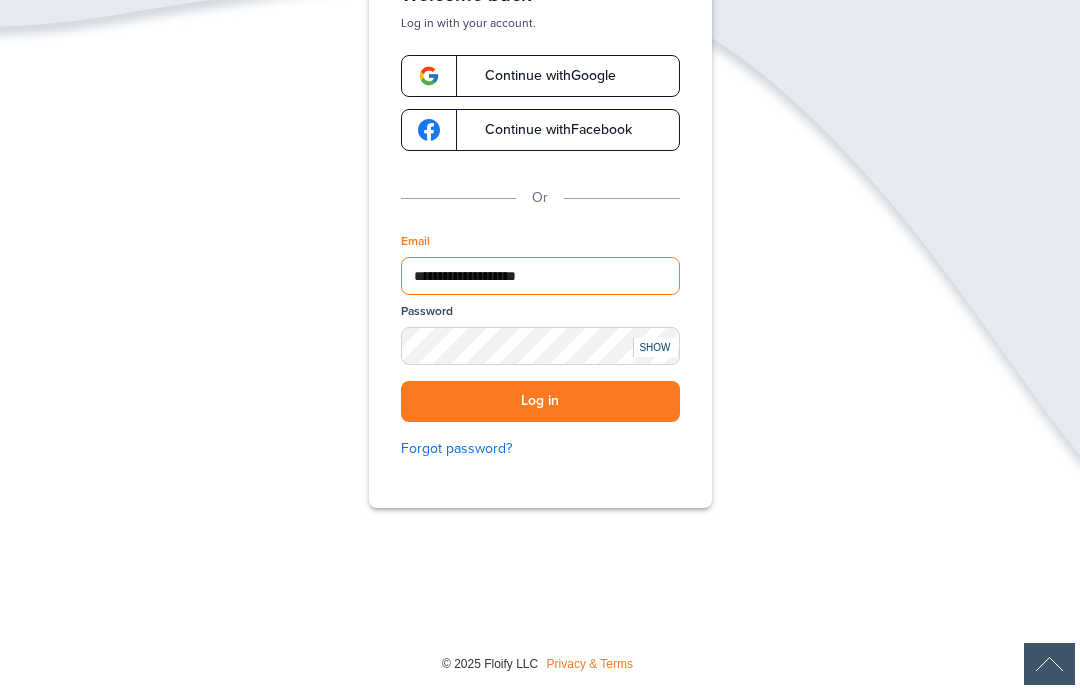 type on "**********" 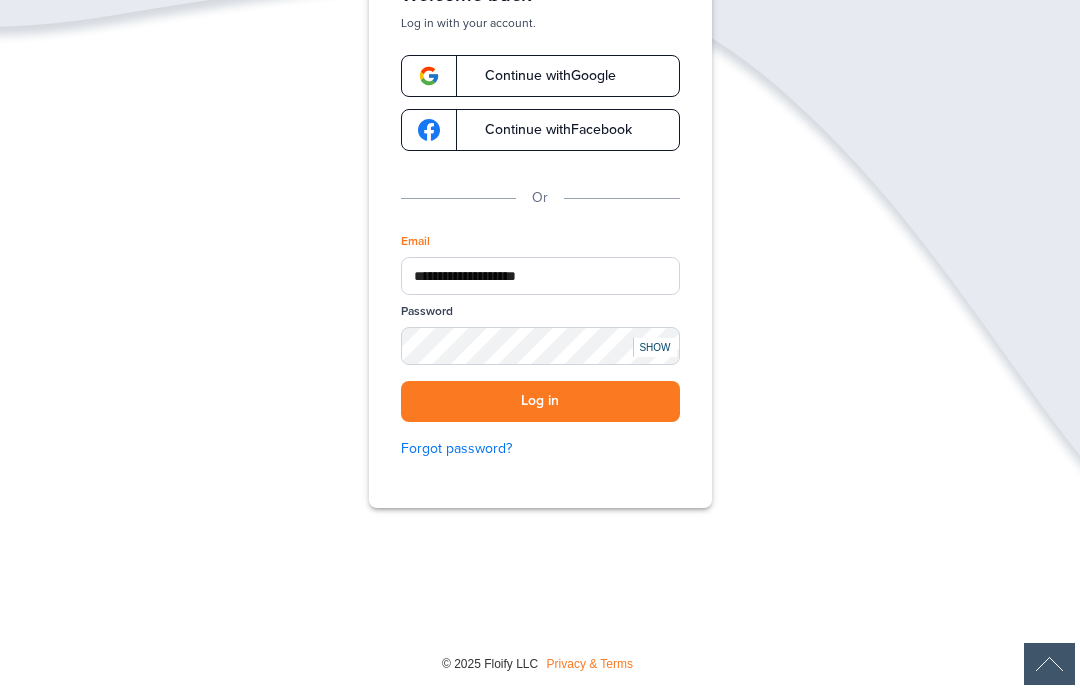 click on "Log in" at bounding box center [540, 401] 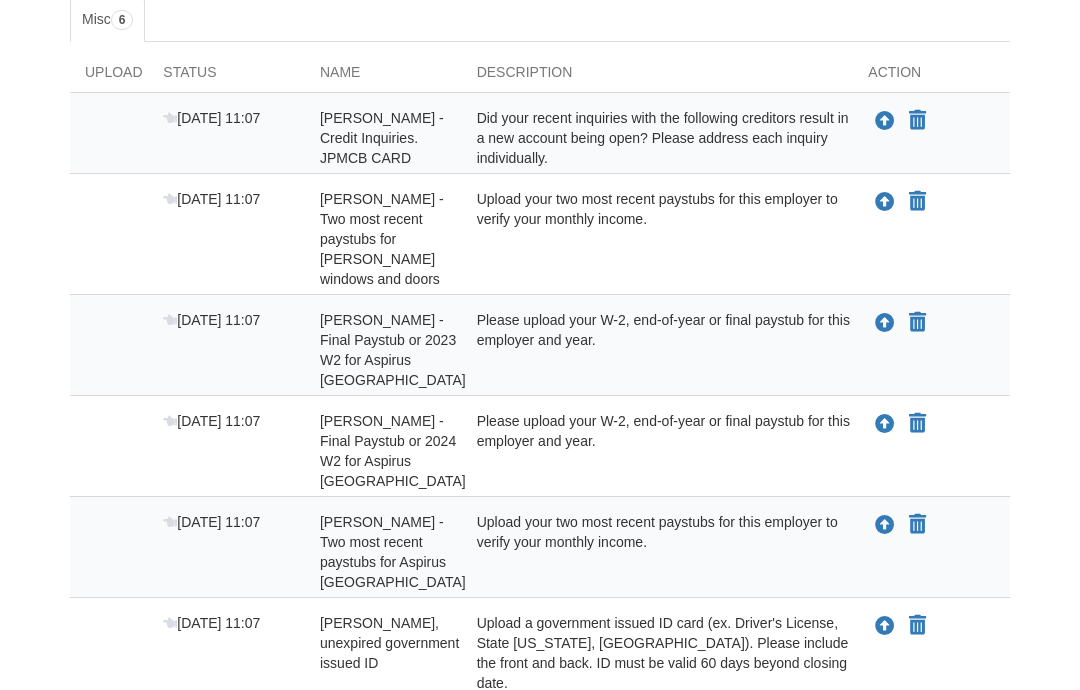 scroll, scrollTop: 515, scrollLeft: 0, axis: vertical 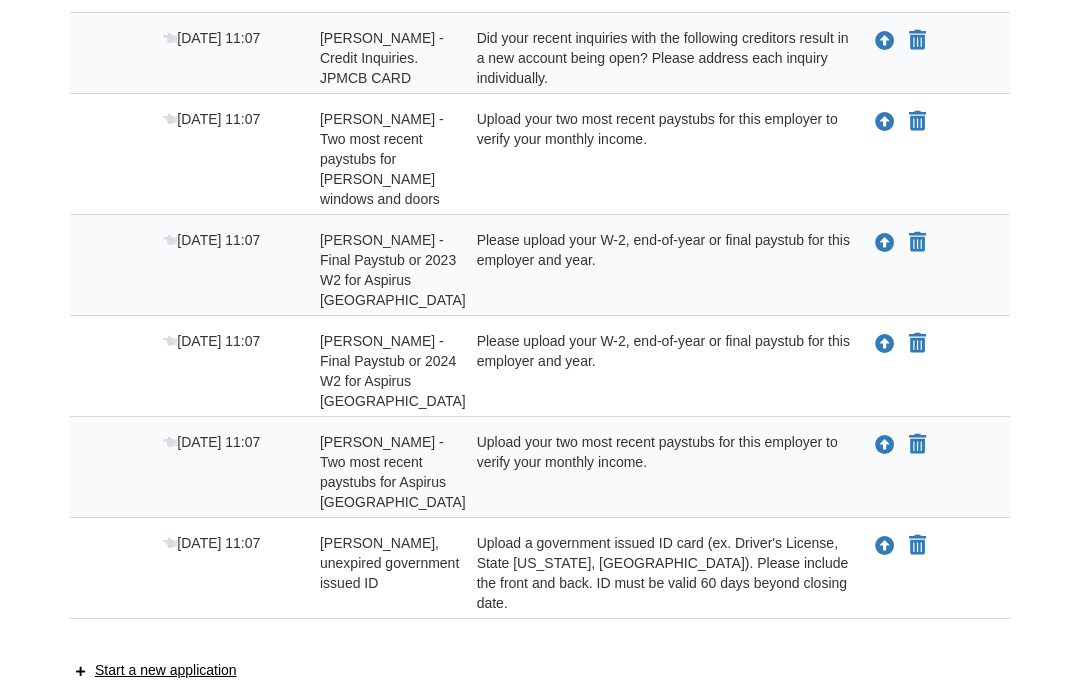 click at bounding box center (885, 244) 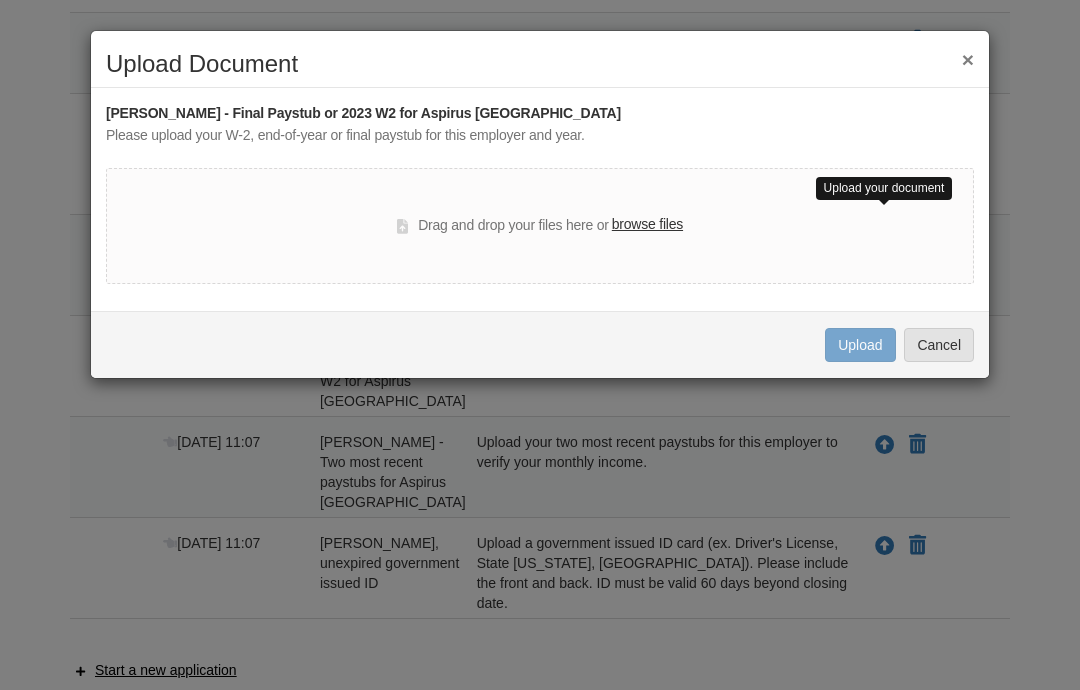 click on "browse files" at bounding box center [647, 225] 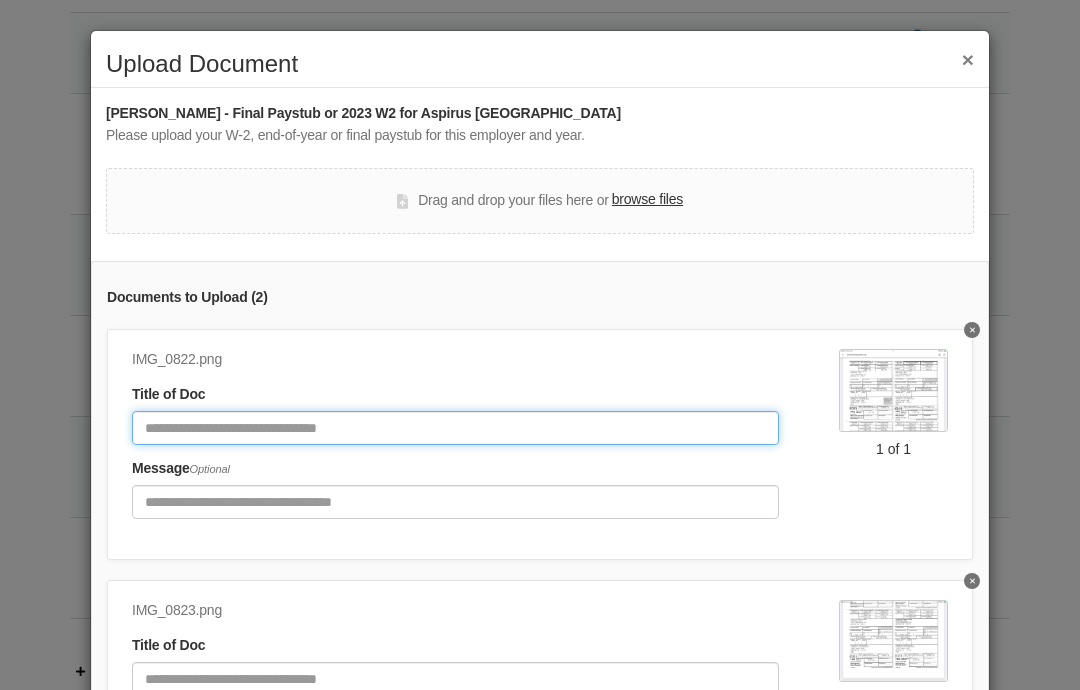 click 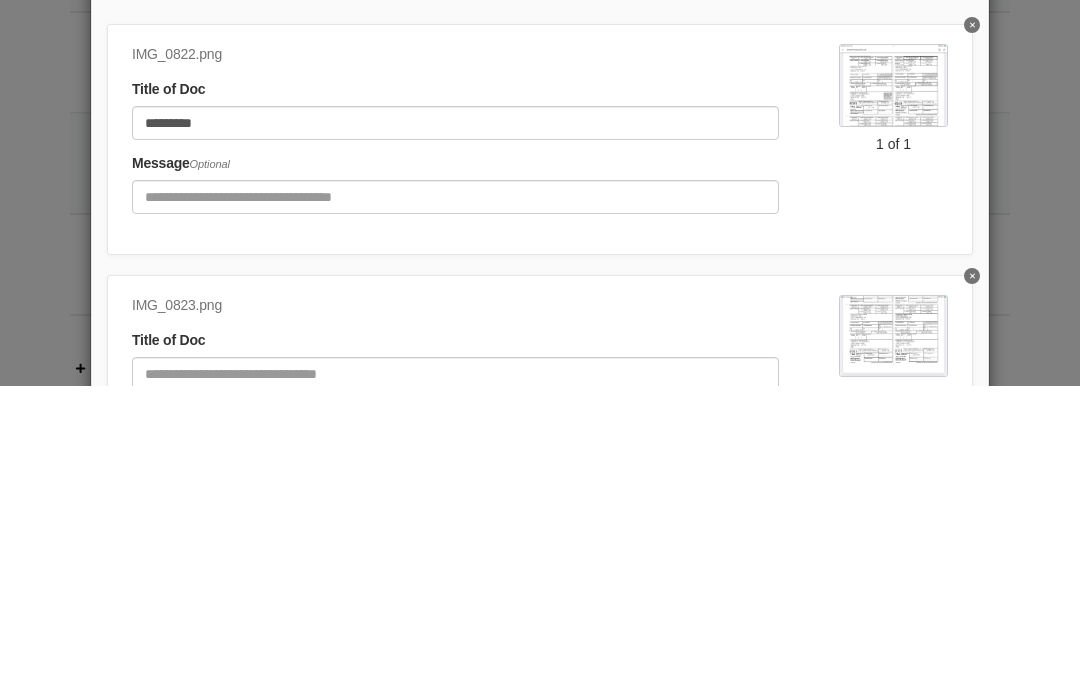 scroll, scrollTop: 623, scrollLeft: 0, axis: vertical 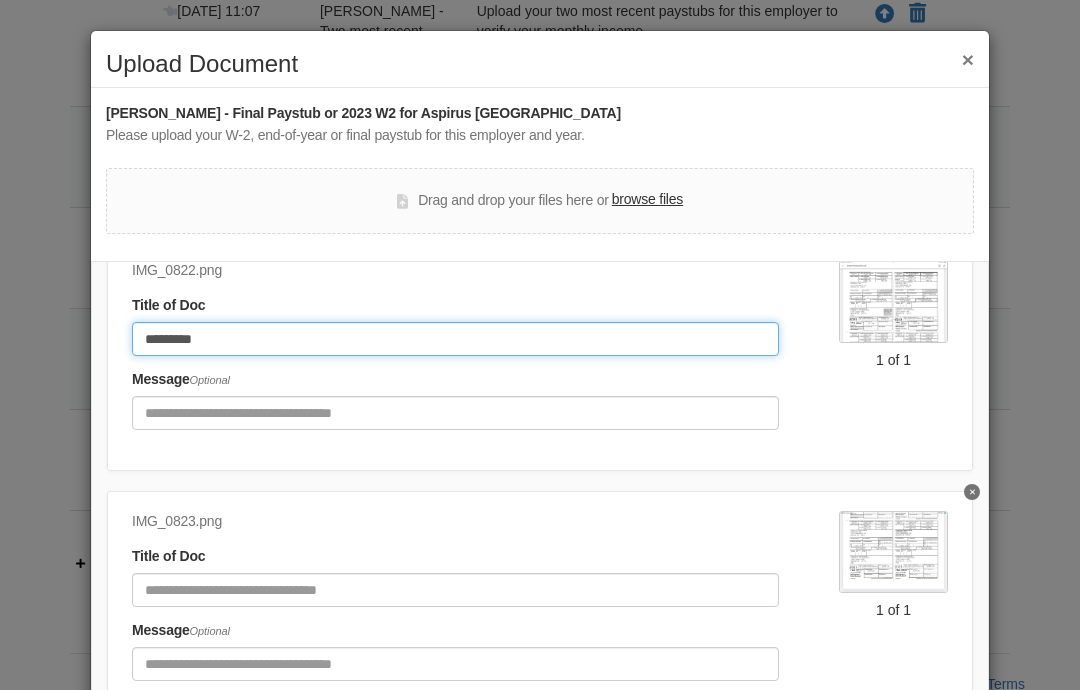 type on "*********" 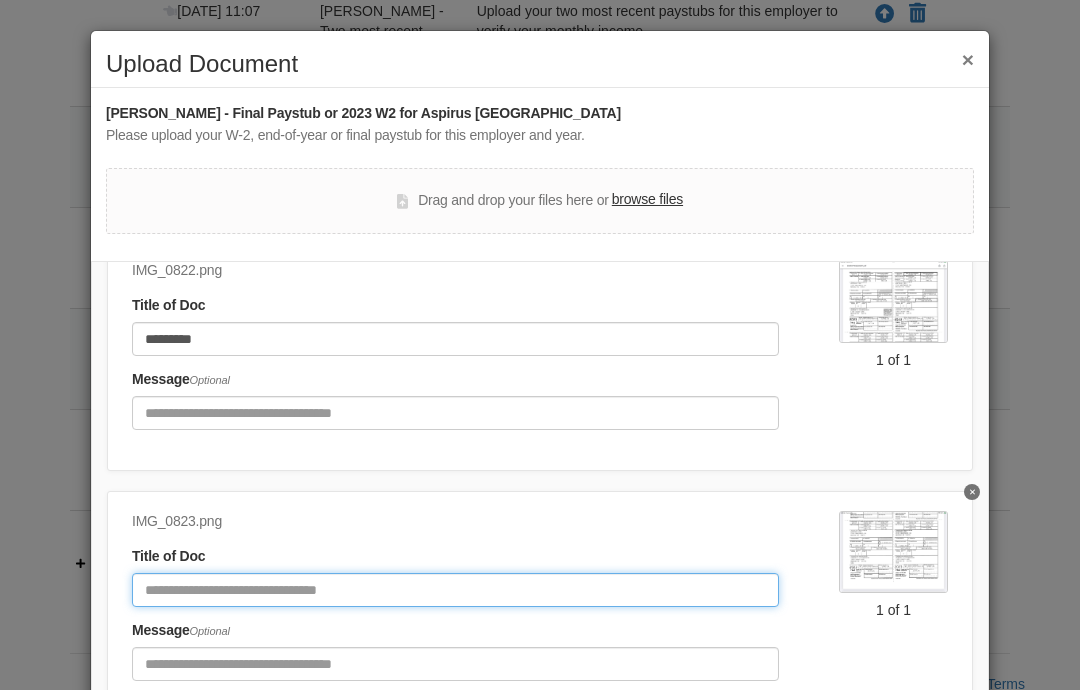 click 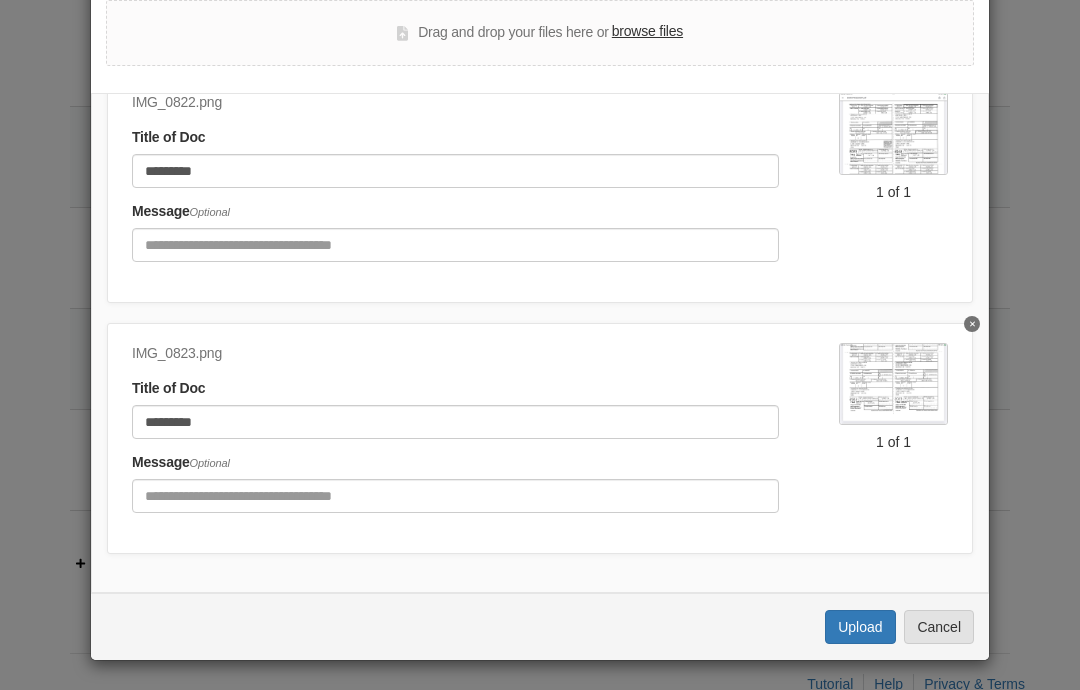 scroll, scrollTop: 167, scrollLeft: 0, axis: vertical 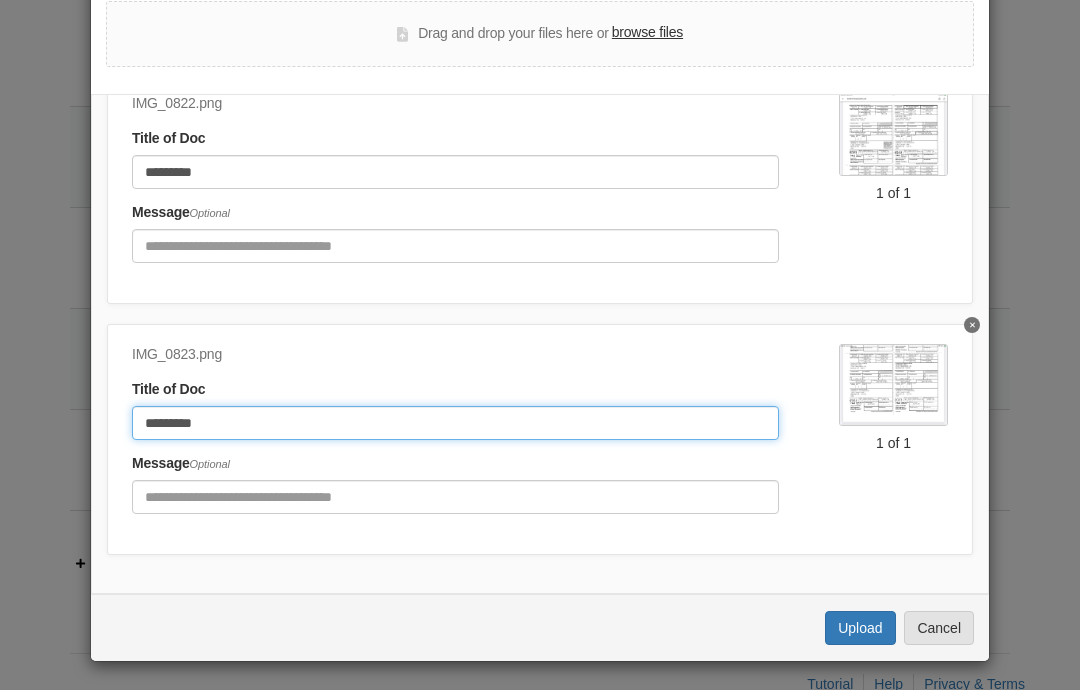 type on "*********" 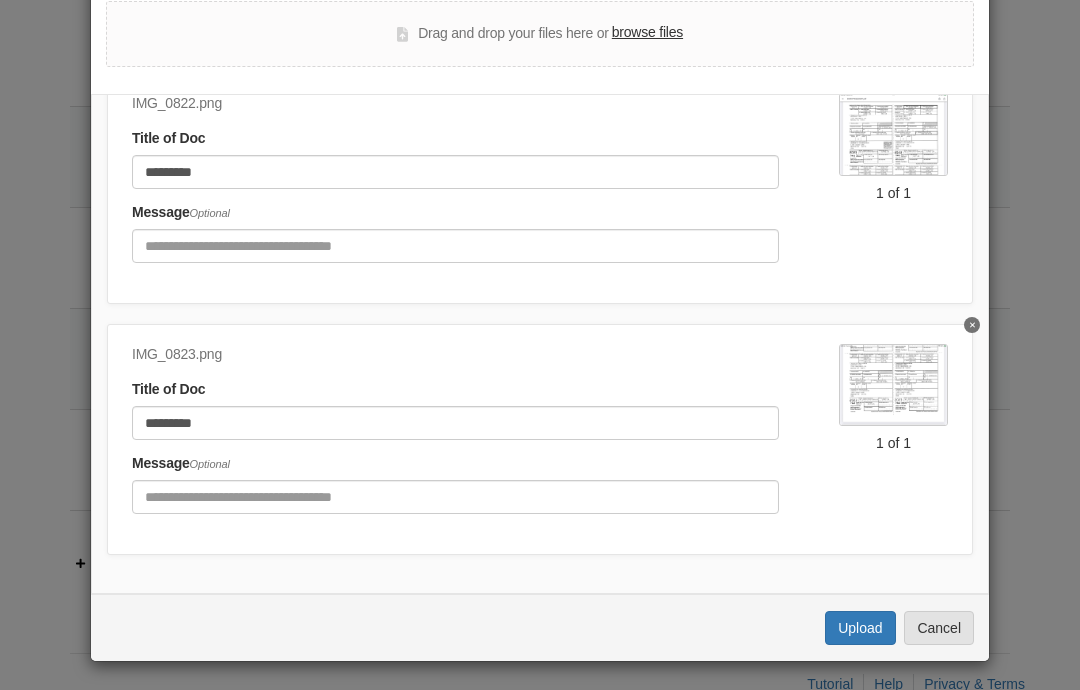 click on "Upload" at bounding box center [860, 628] 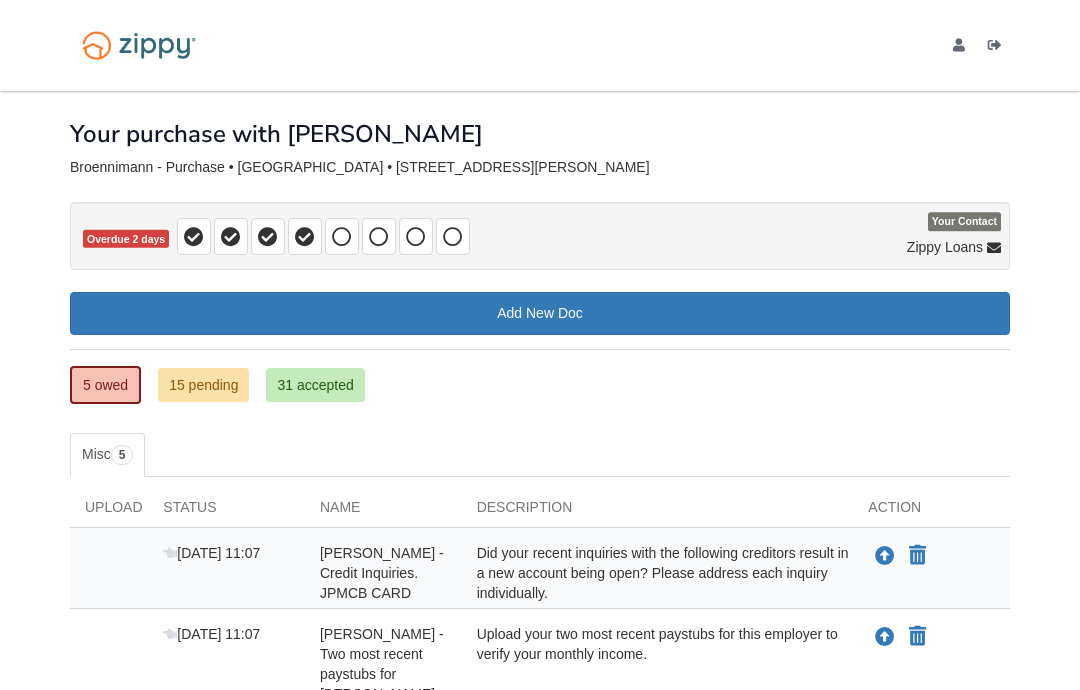 scroll, scrollTop: 522, scrollLeft: 0, axis: vertical 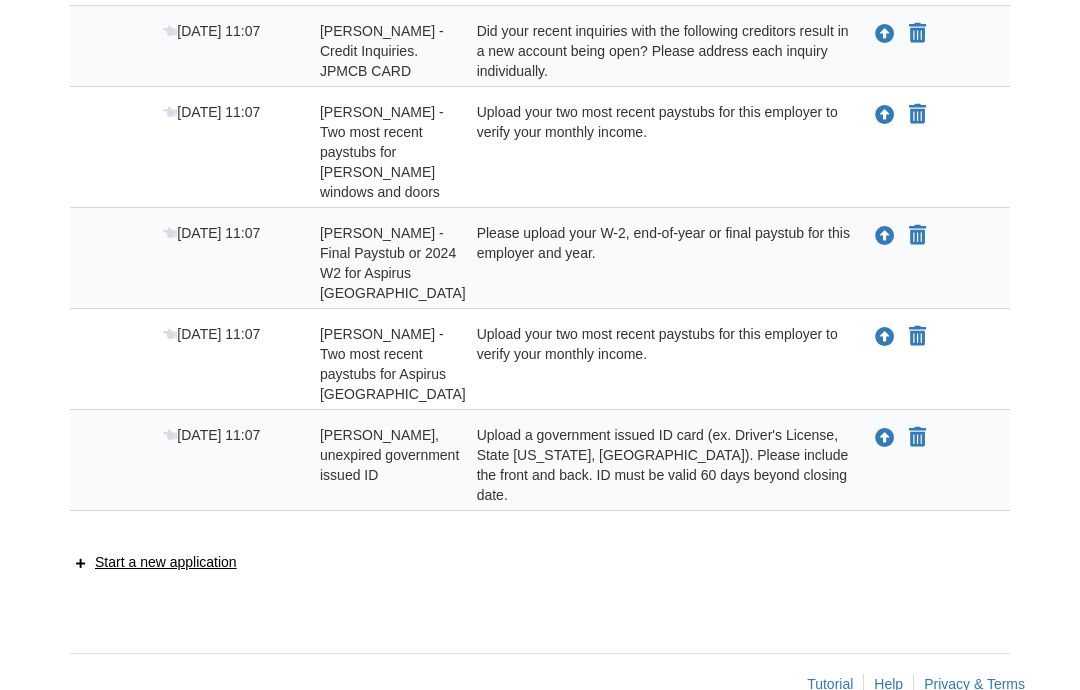 click at bounding box center (885, 237) 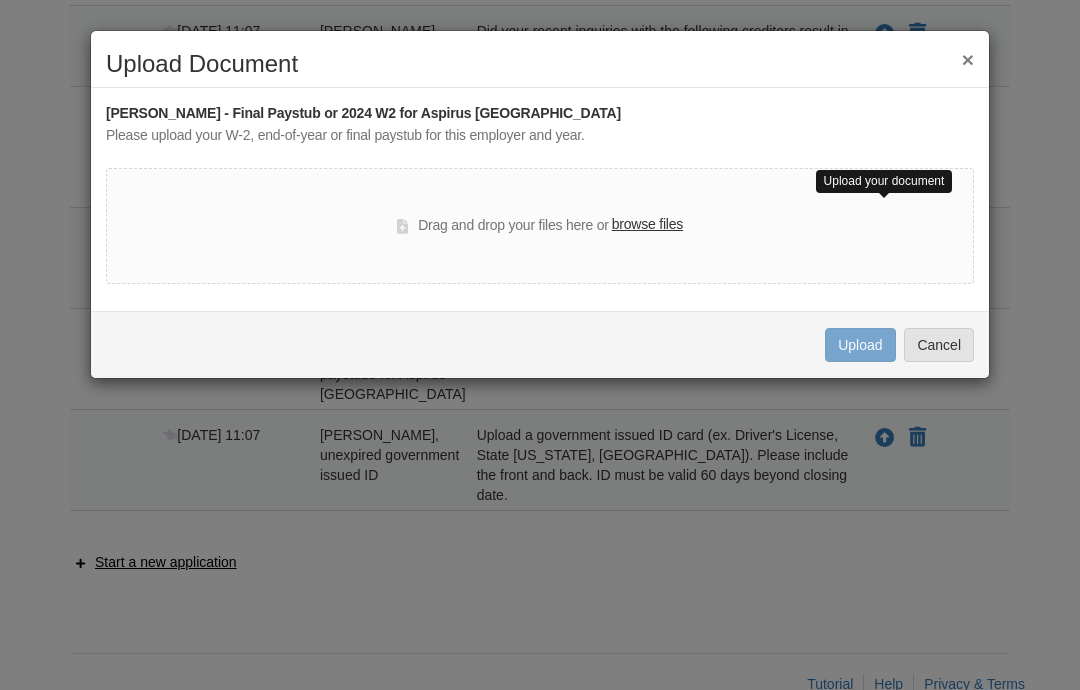 click on "browse files" at bounding box center (647, 225) 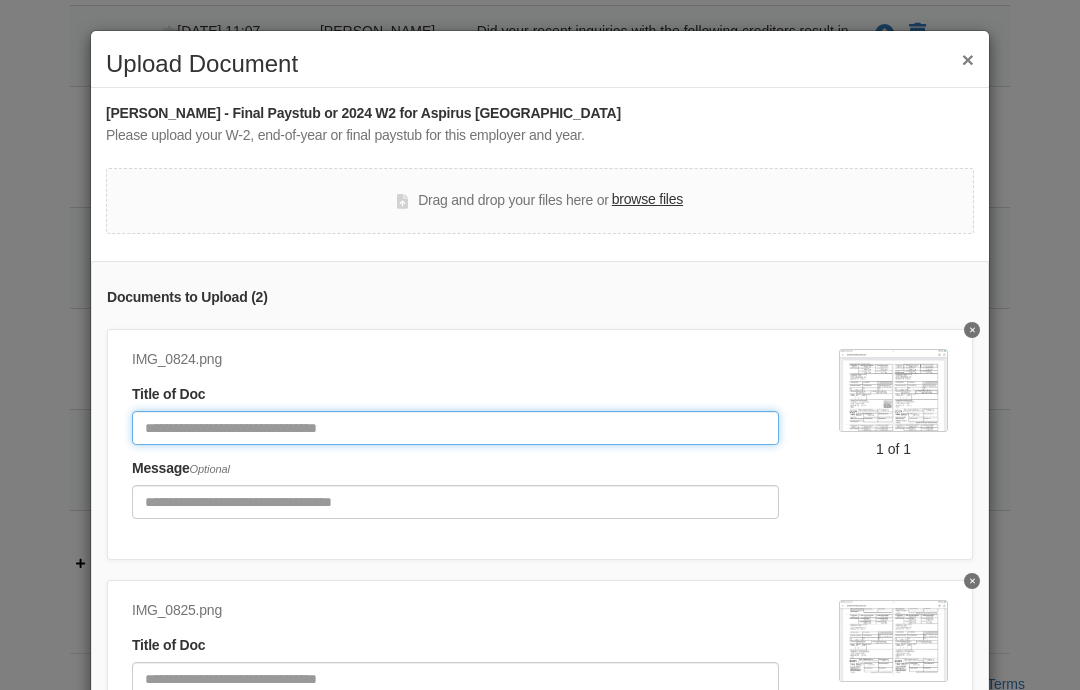 click 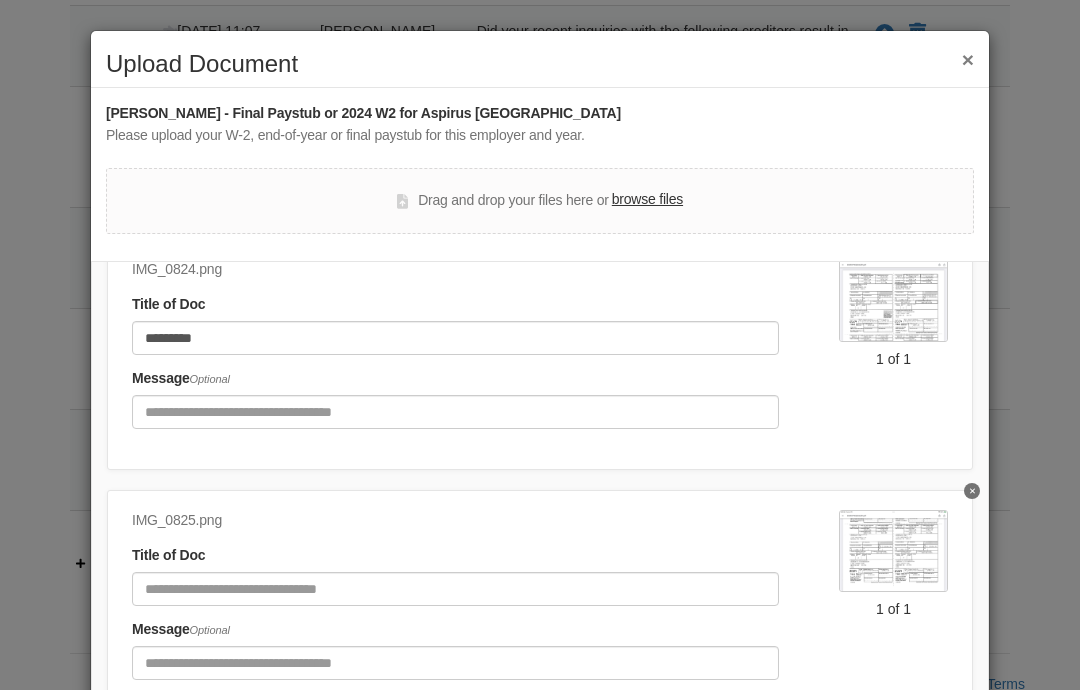 scroll, scrollTop: 89, scrollLeft: 0, axis: vertical 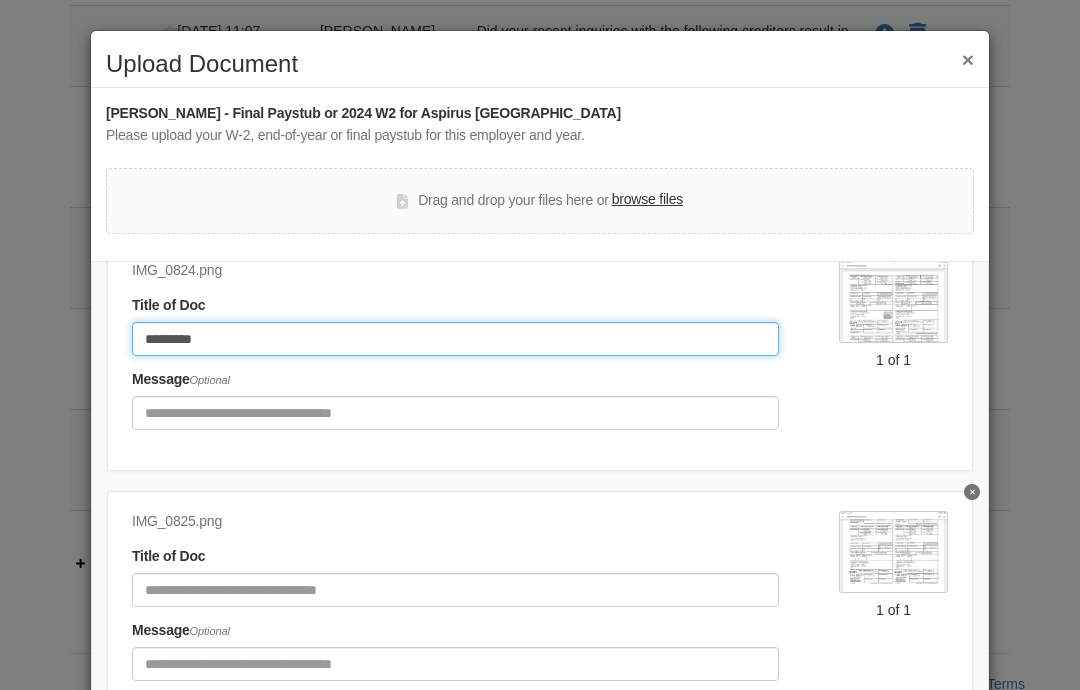 type on "*********" 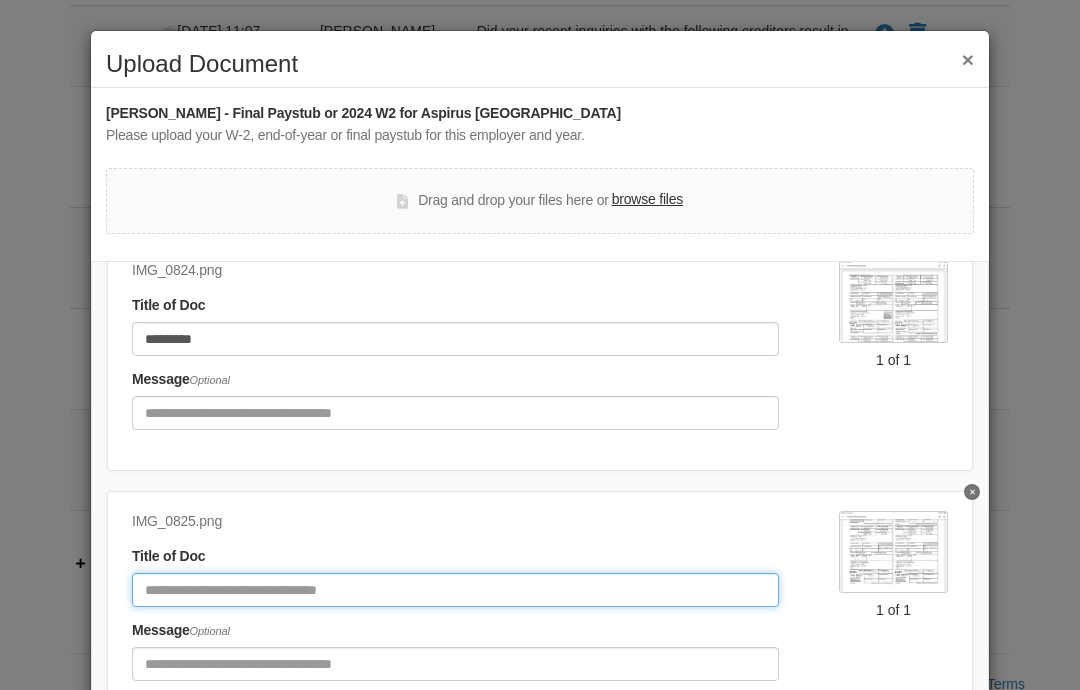 click 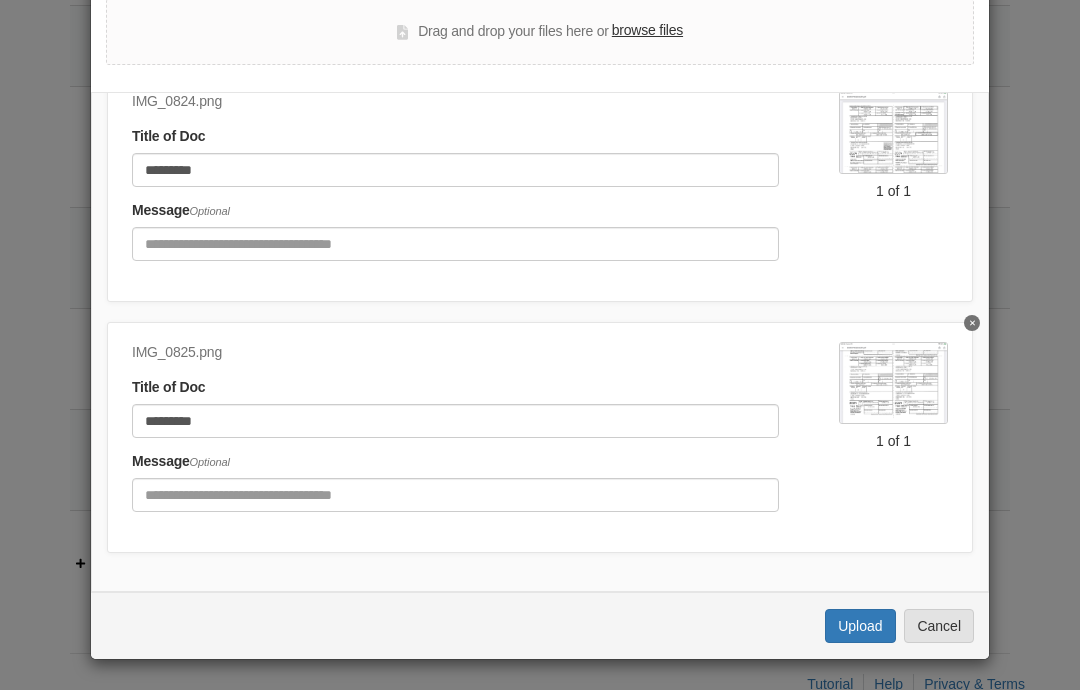 scroll, scrollTop: 167, scrollLeft: 0, axis: vertical 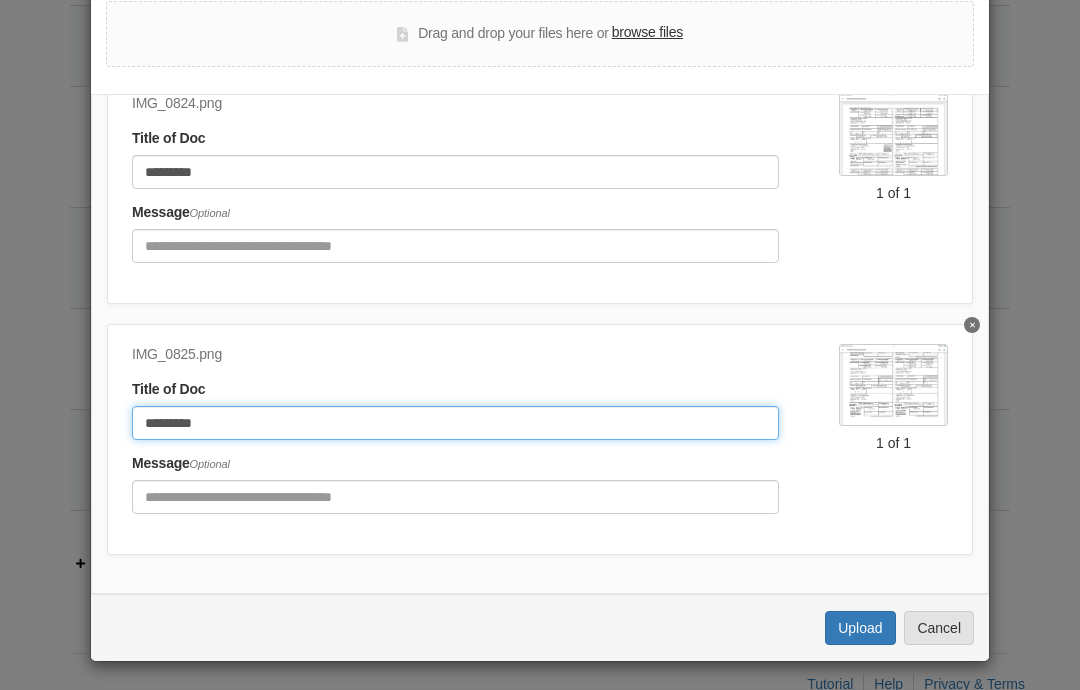 type on "*********" 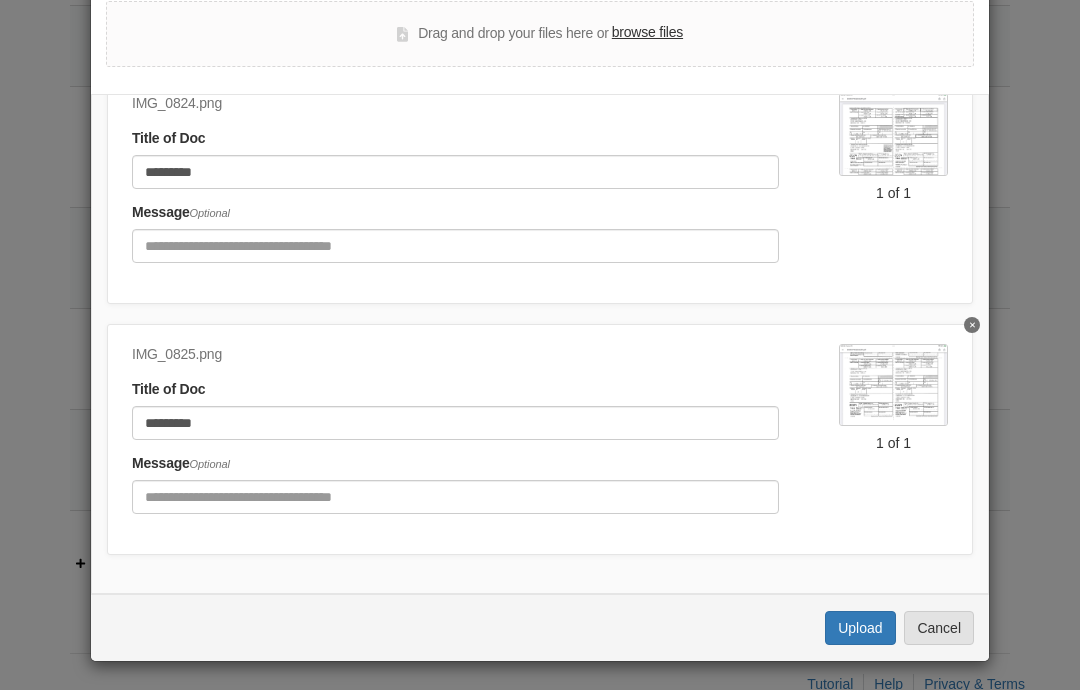 click on "Upload" at bounding box center [860, 628] 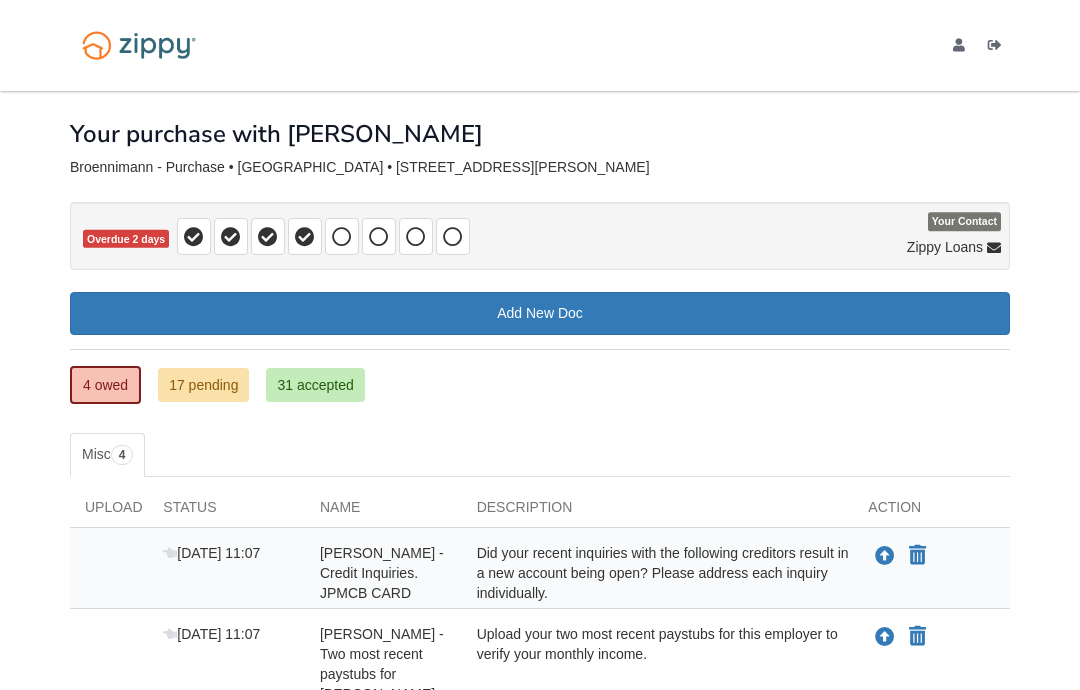 scroll, scrollTop: 421, scrollLeft: 0, axis: vertical 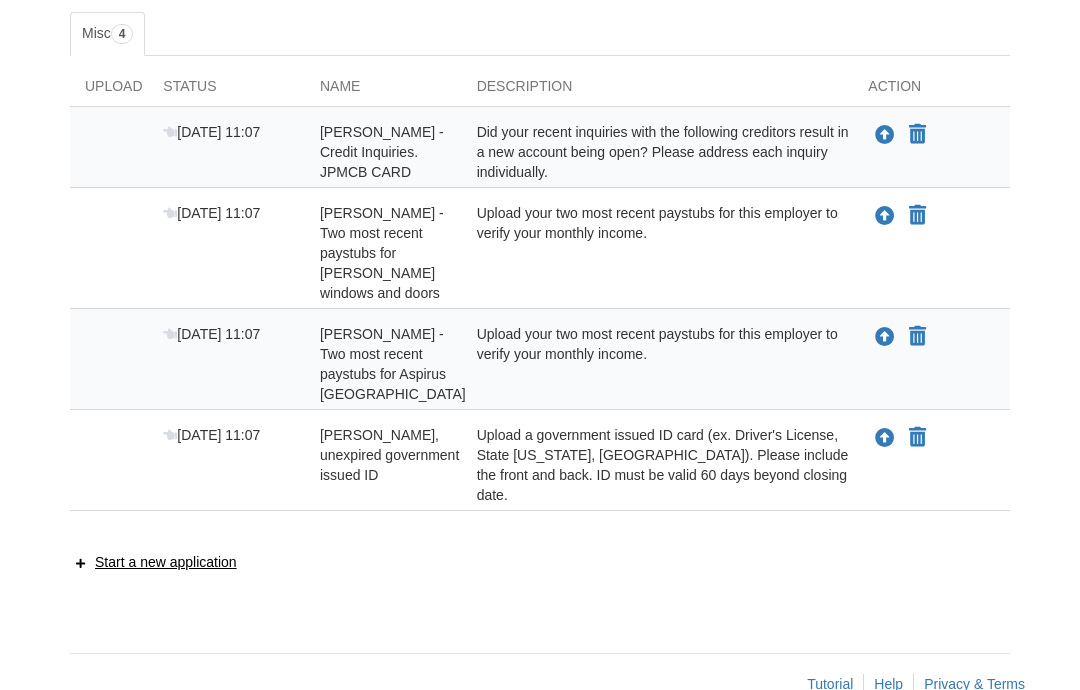 click at bounding box center (885, 439) 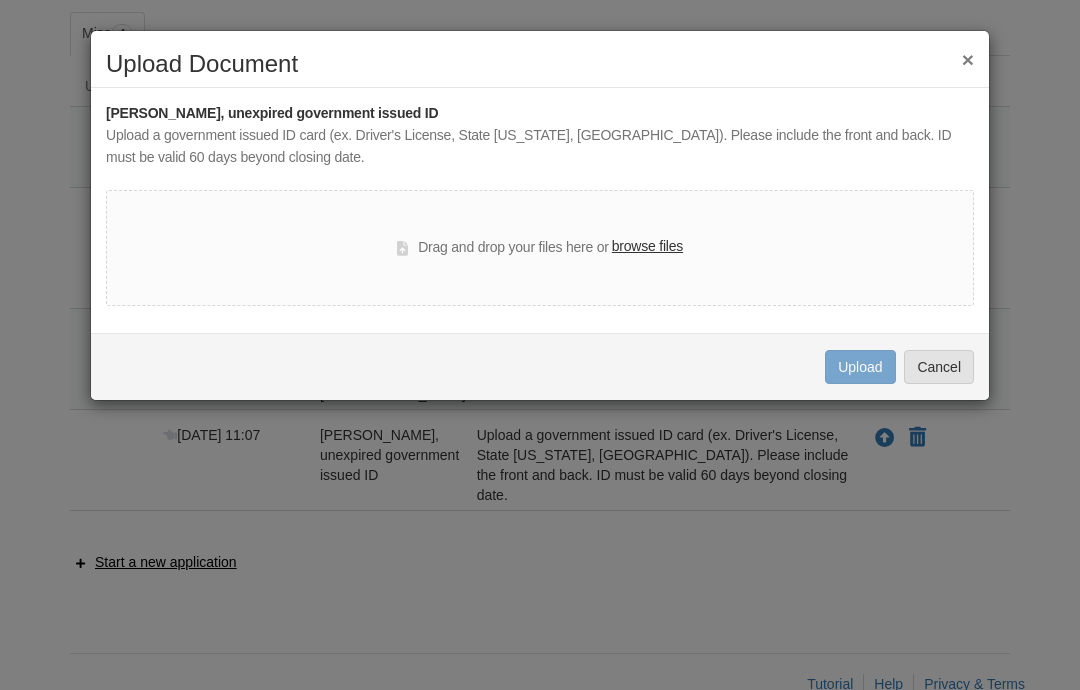 click on "browse files" at bounding box center (647, 247) 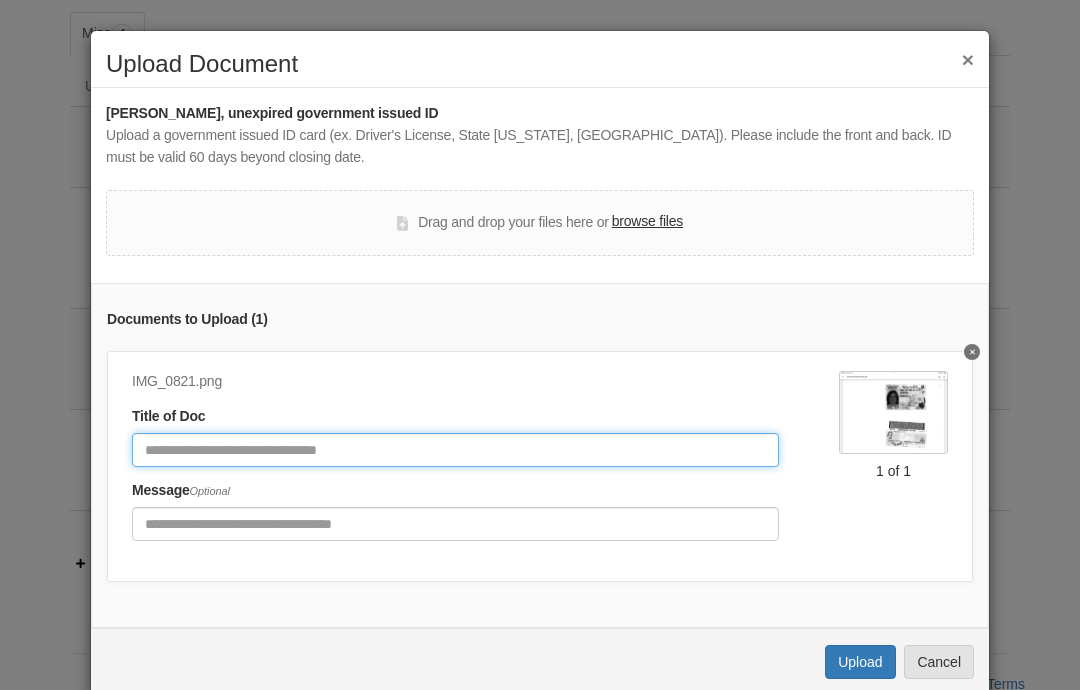 click 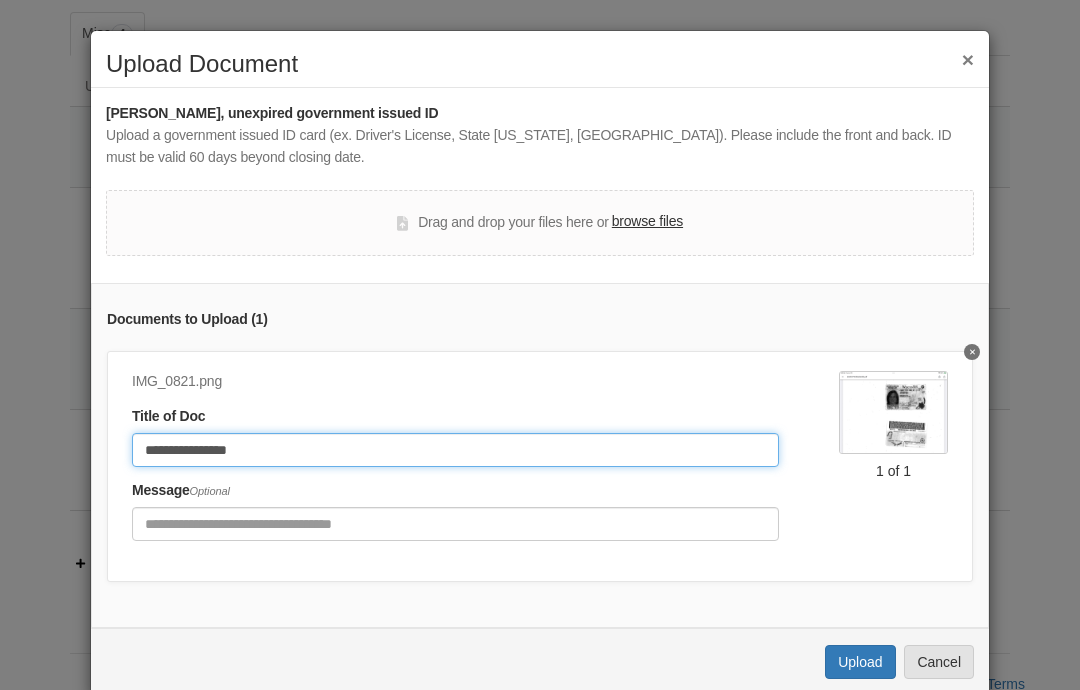 type on "**********" 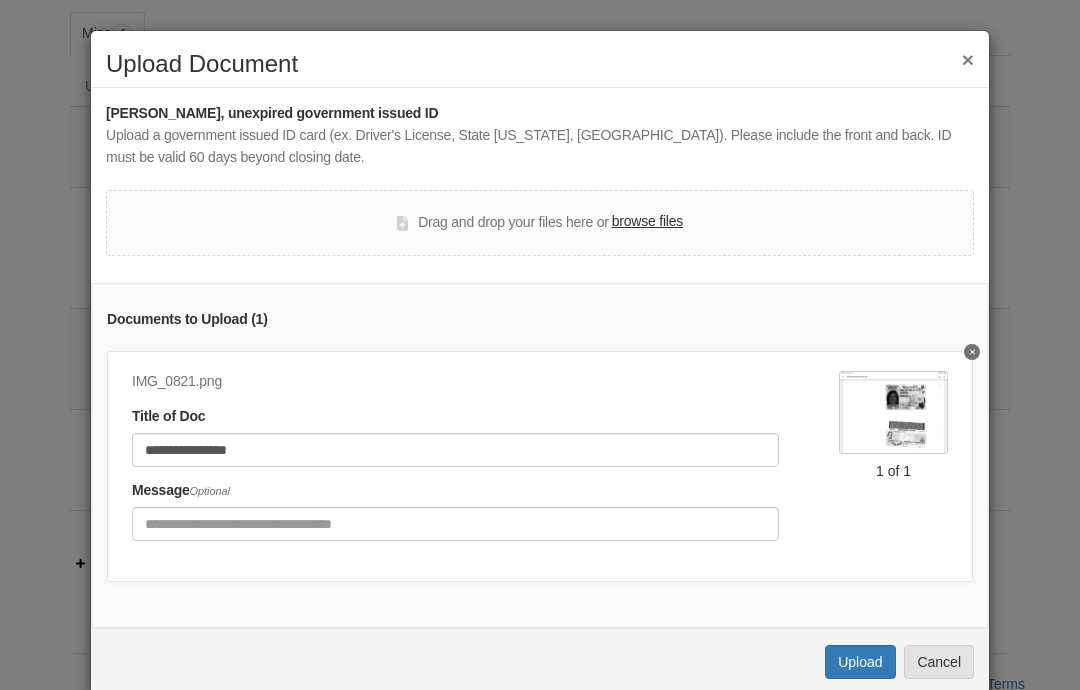 click on "Upload" at bounding box center [860, 662] 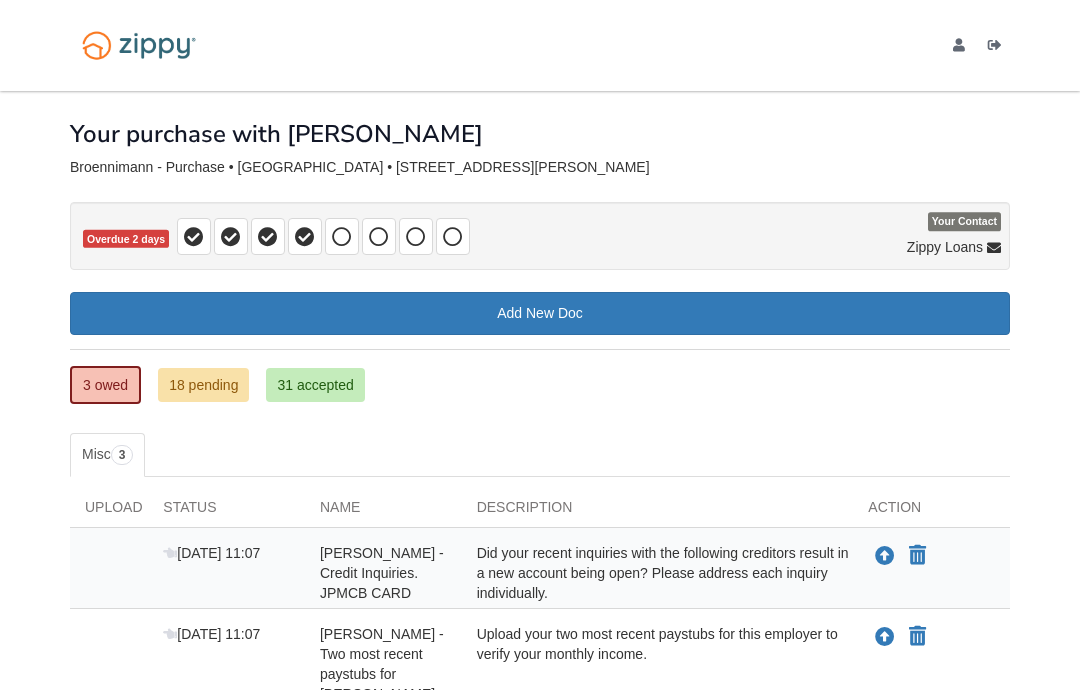 scroll, scrollTop: 340, scrollLeft: 0, axis: vertical 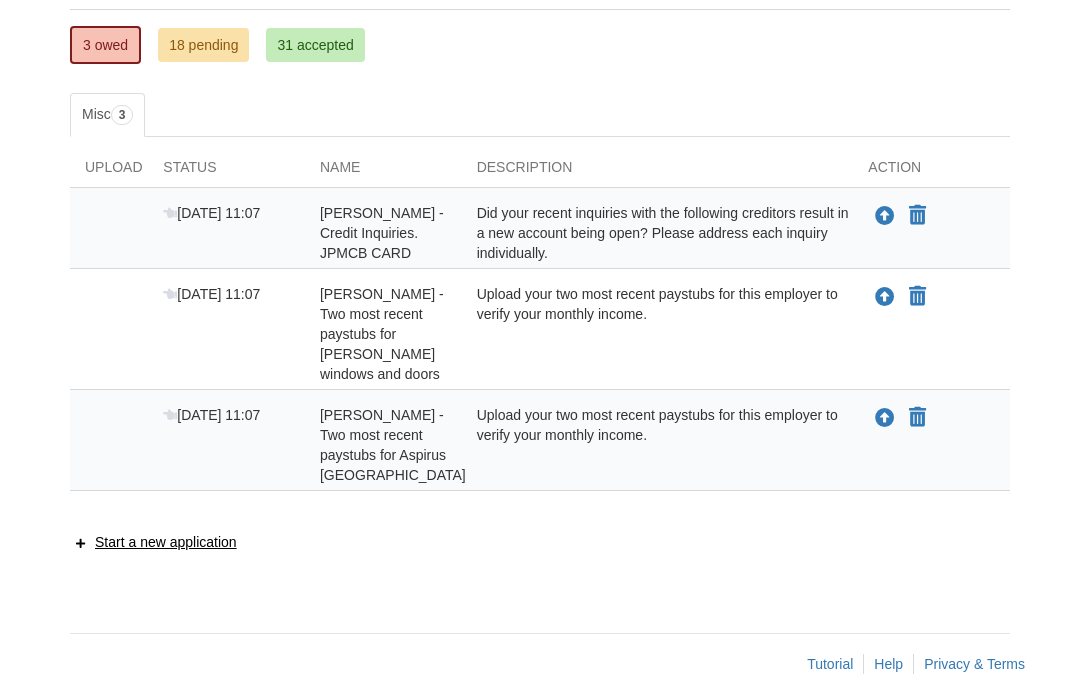click on "Upload your document" at bounding box center [885, 418] 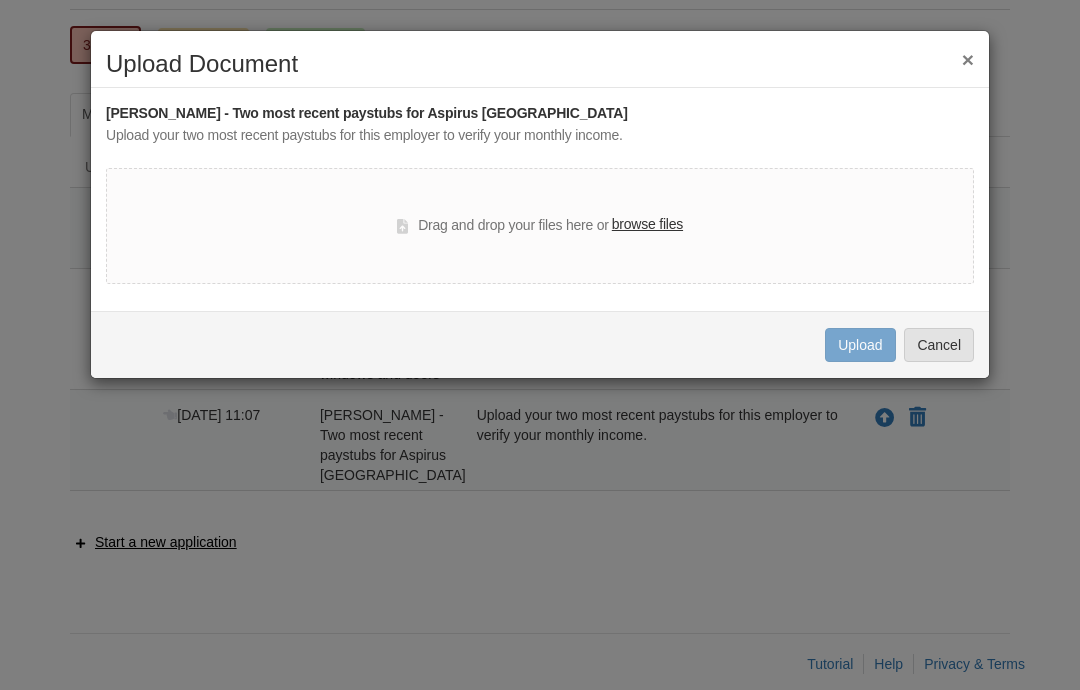 click on "browse files" at bounding box center (647, 225) 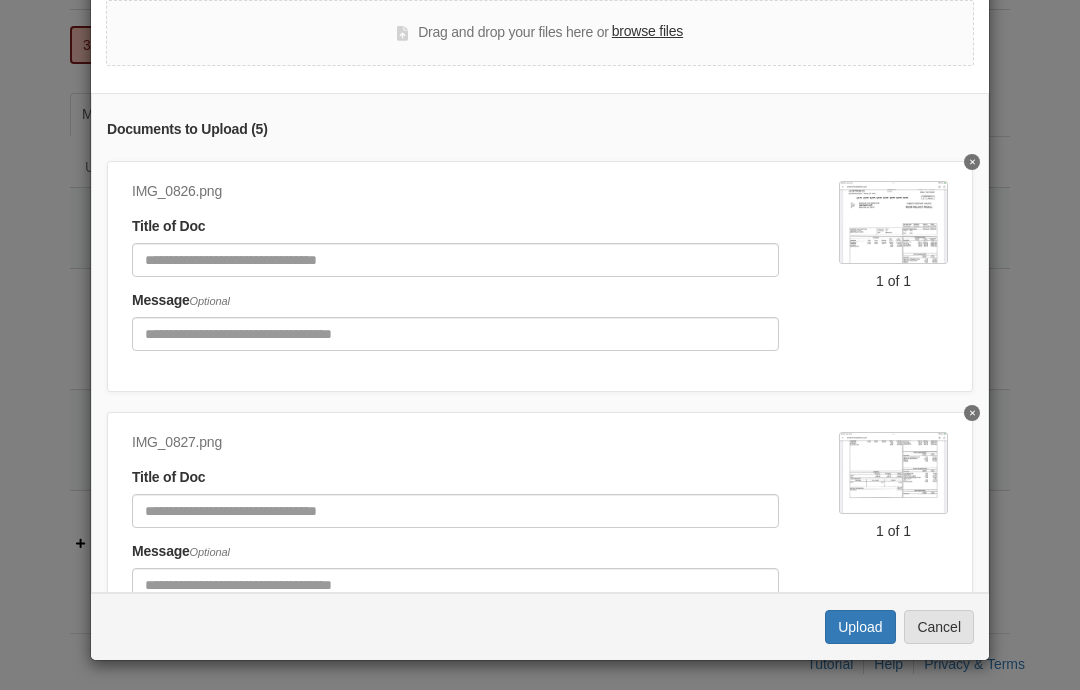 scroll, scrollTop: 167, scrollLeft: 0, axis: vertical 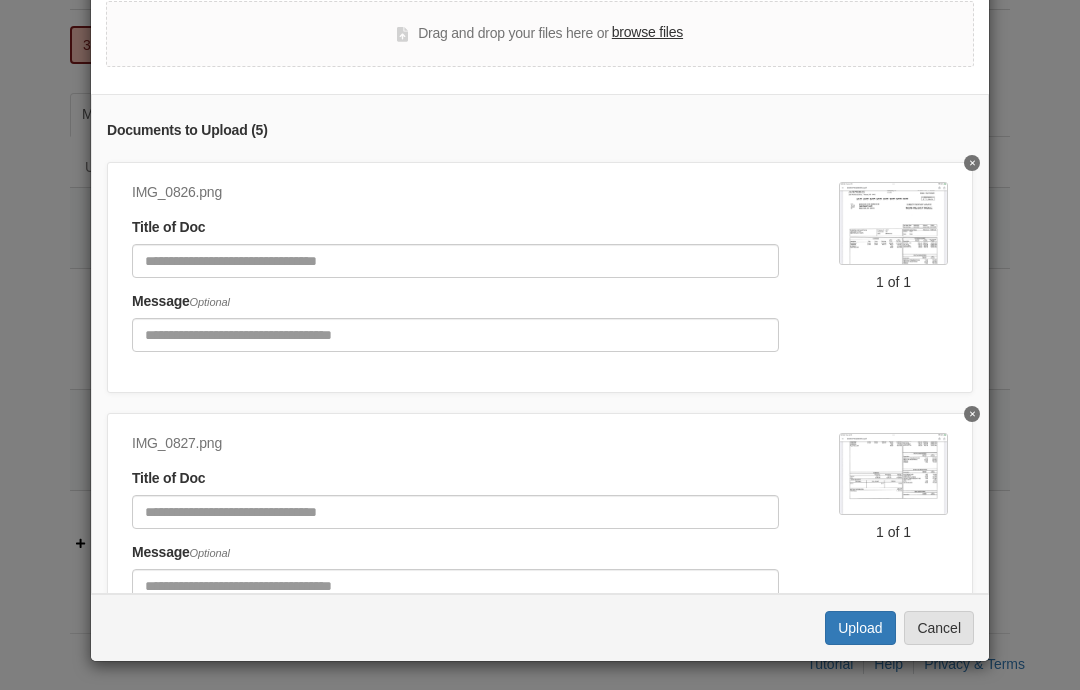 click on "Cancel" at bounding box center (939, 628) 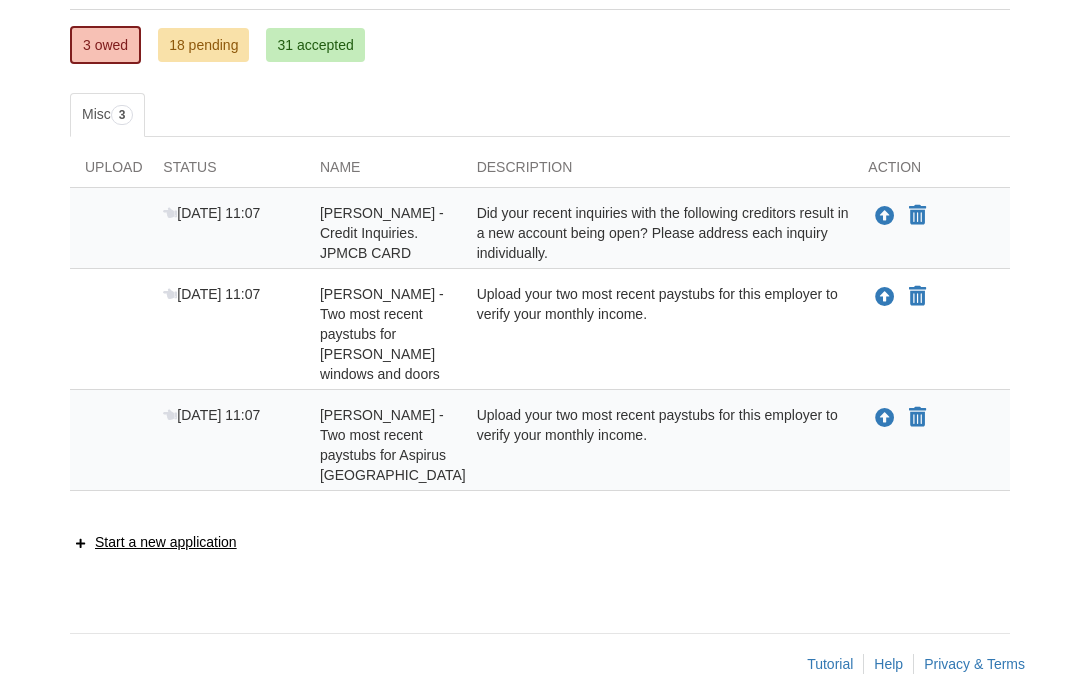 click at bounding box center (885, 419) 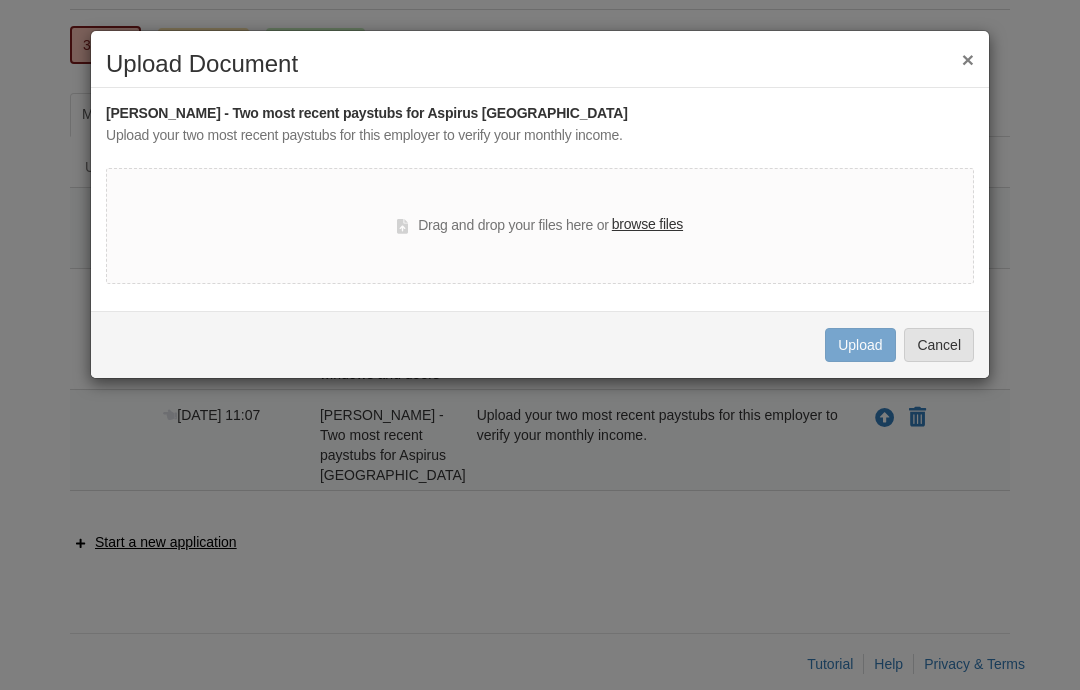 click on "browse files" at bounding box center [647, 225] 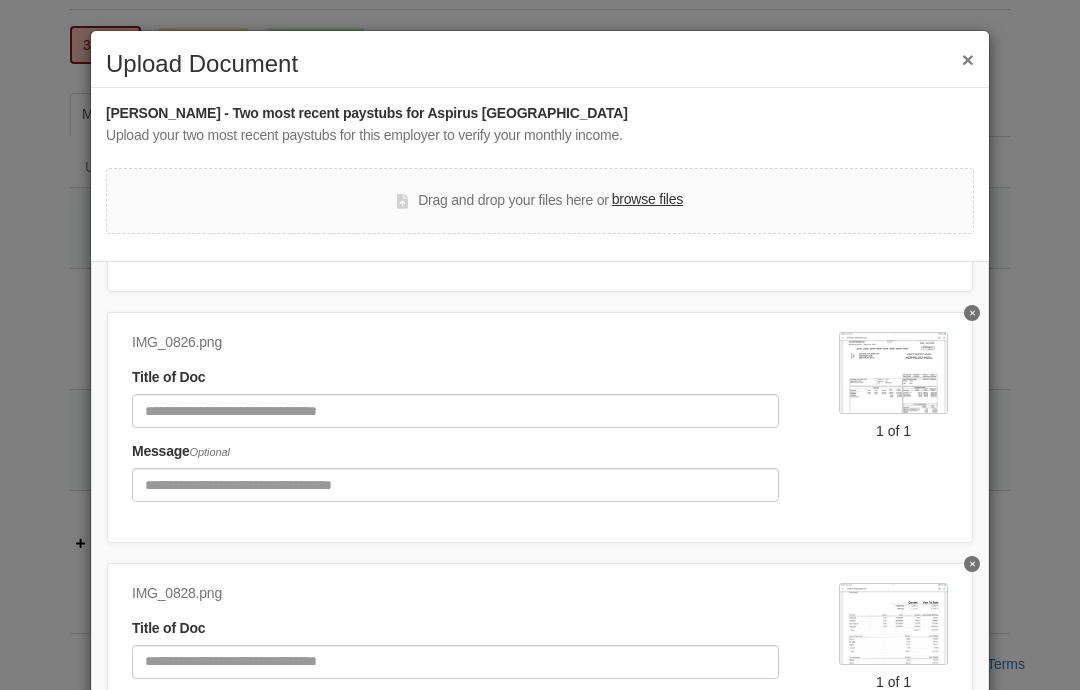 scroll, scrollTop: 509, scrollLeft: 0, axis: vertical 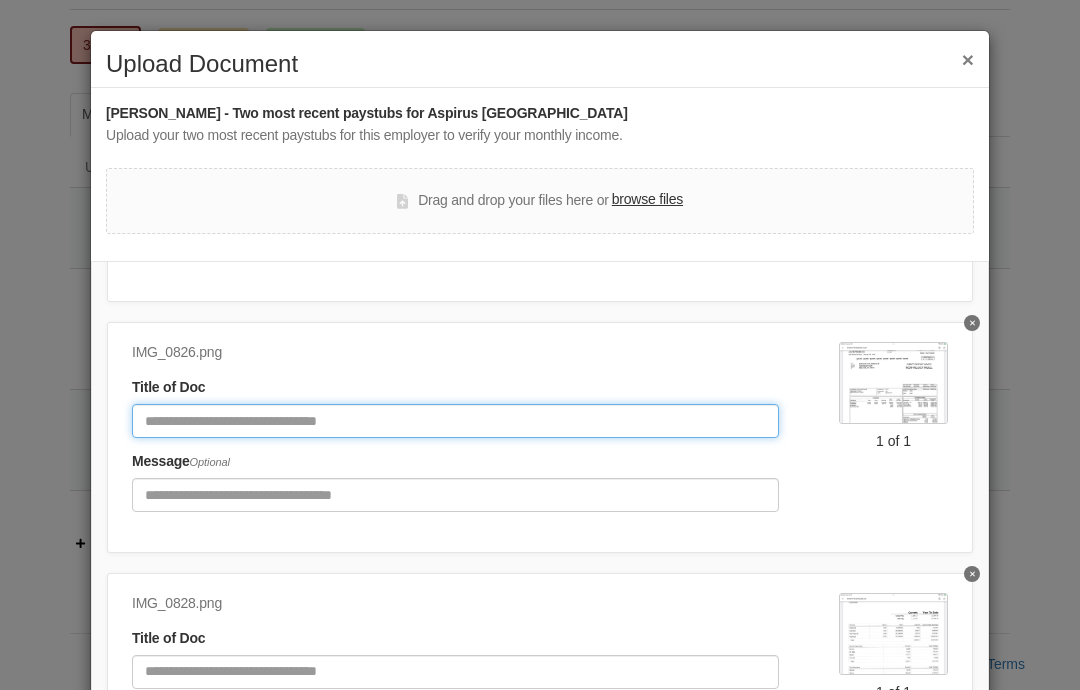 click 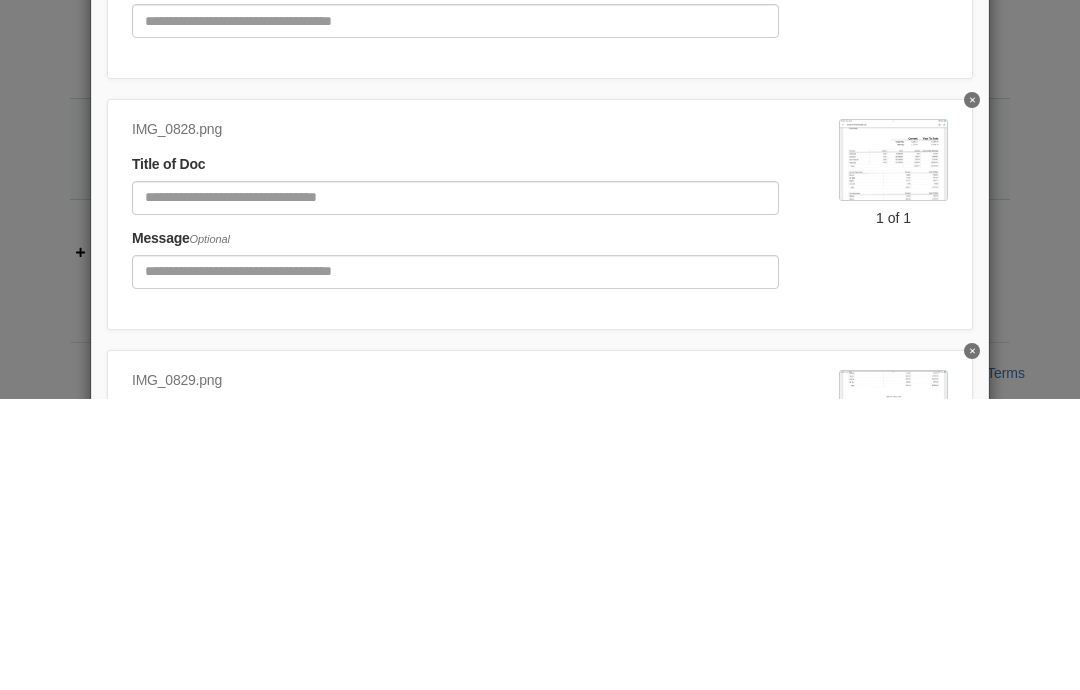 scroll, scrollTop: 698, scrollLeft: 0, axis: vertical 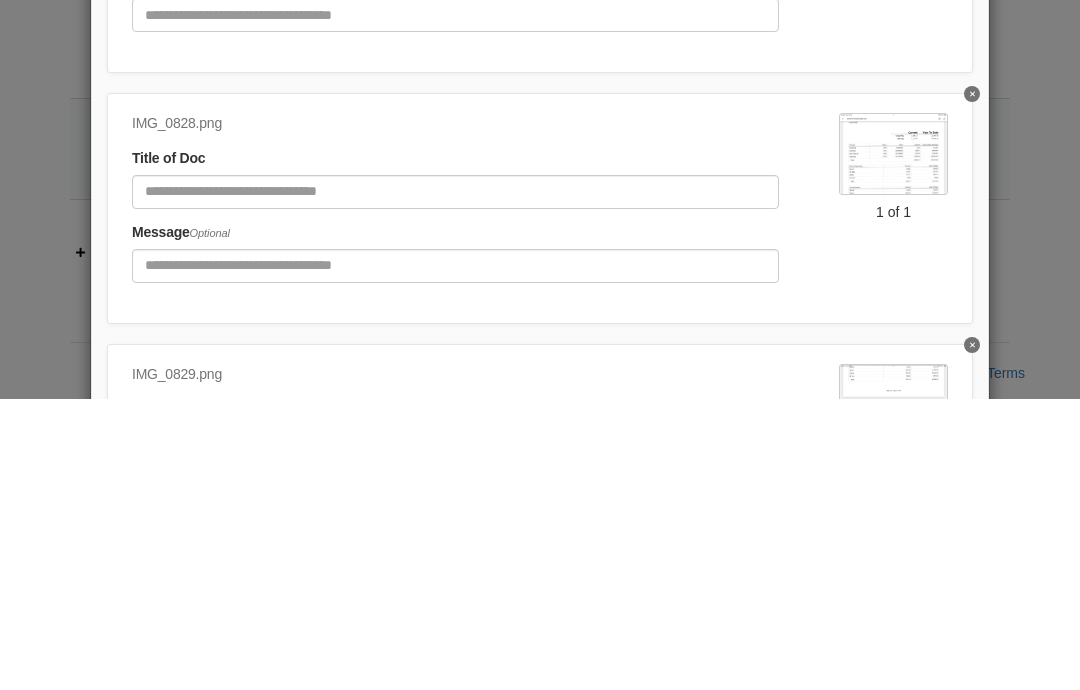 type on "**********" 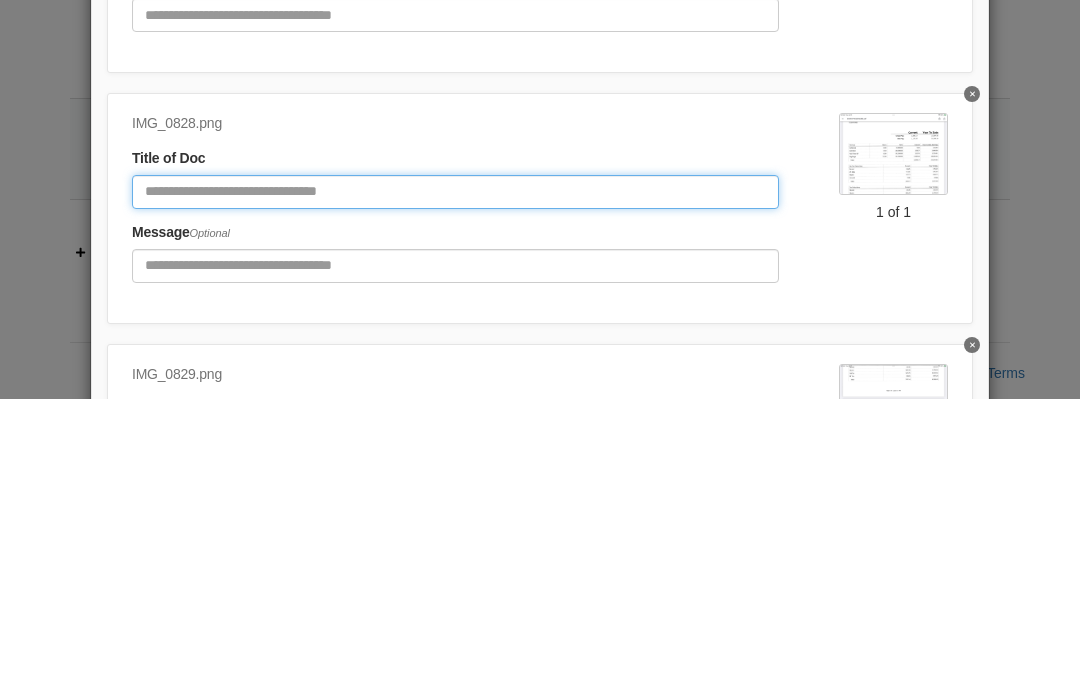 click 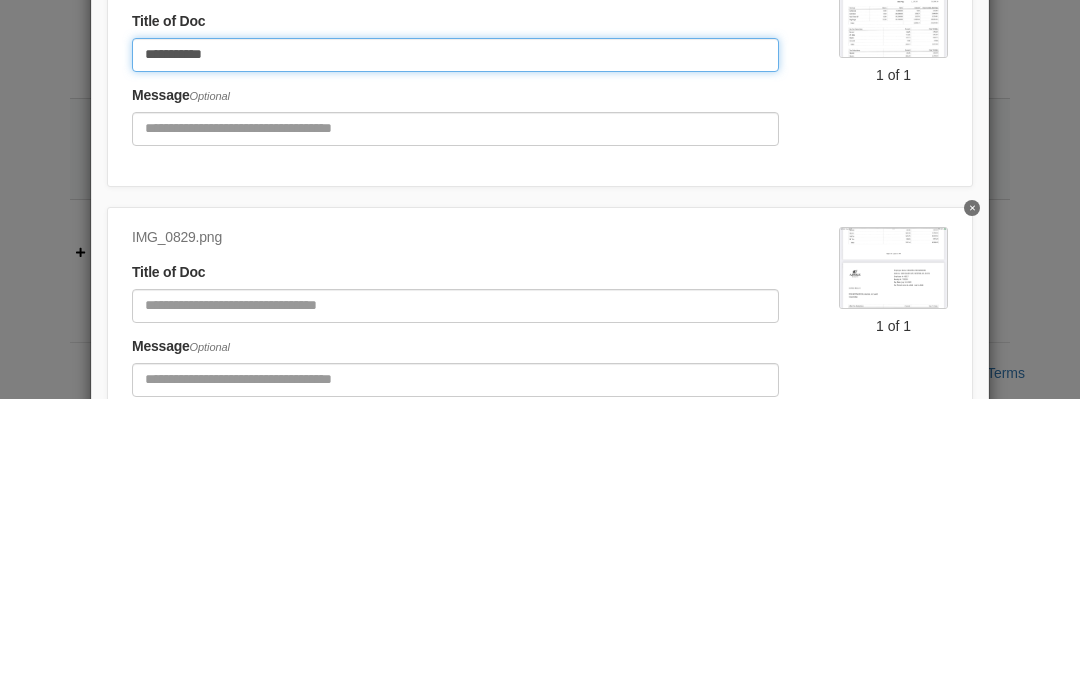 scroll, scrollTop: 833, scrollLeft: 0, axis: vertical 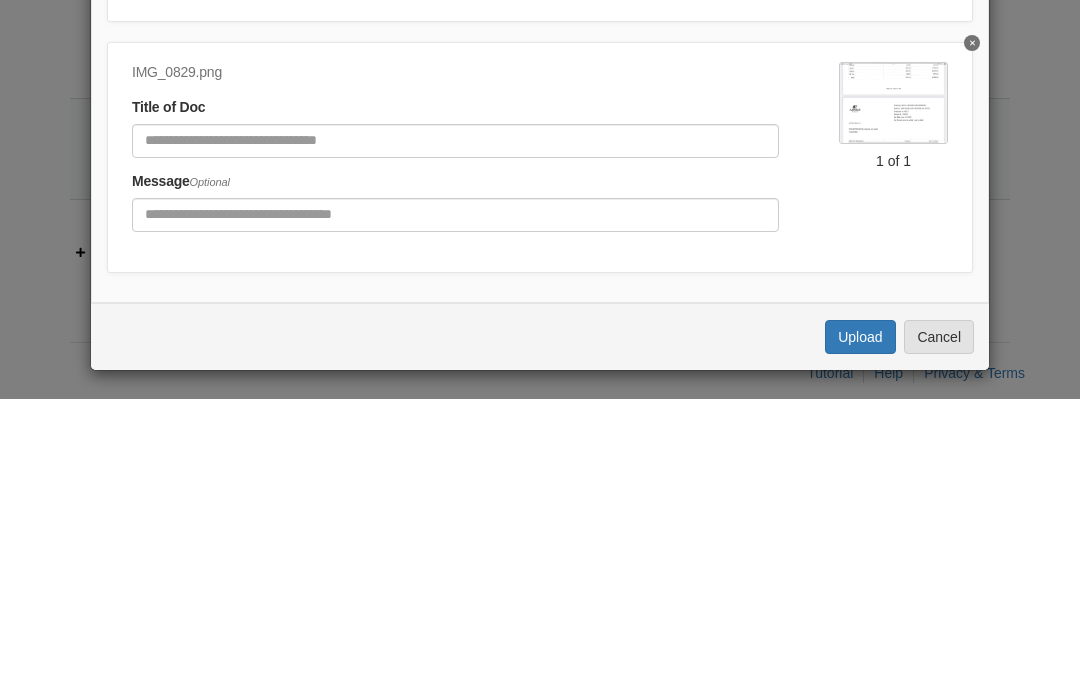 type on "**********" 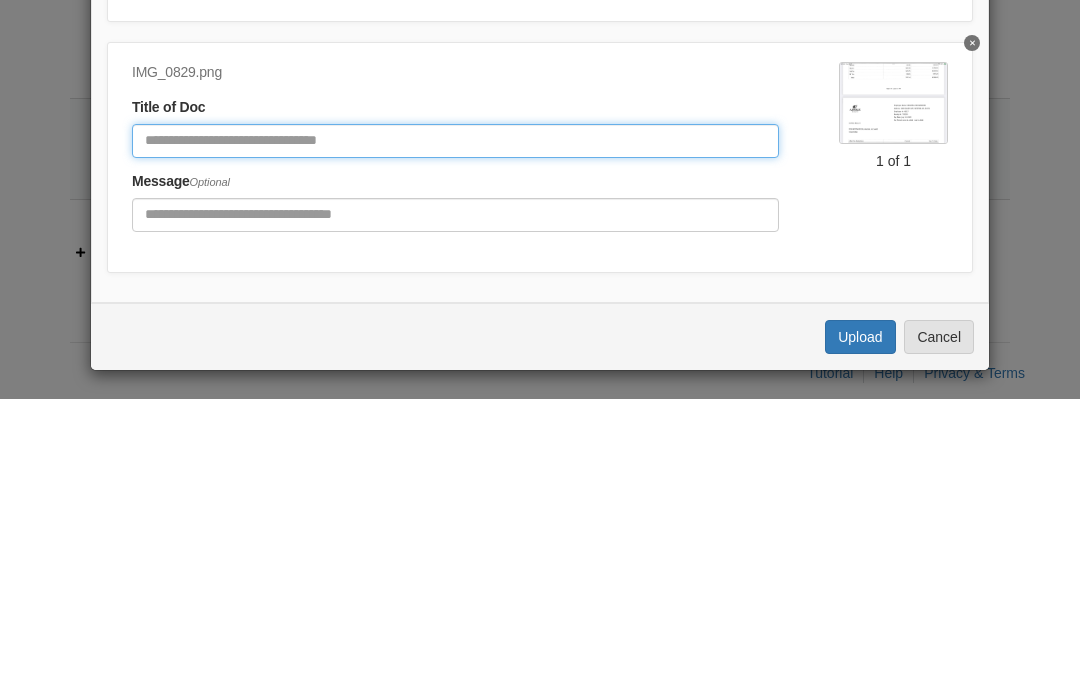 click 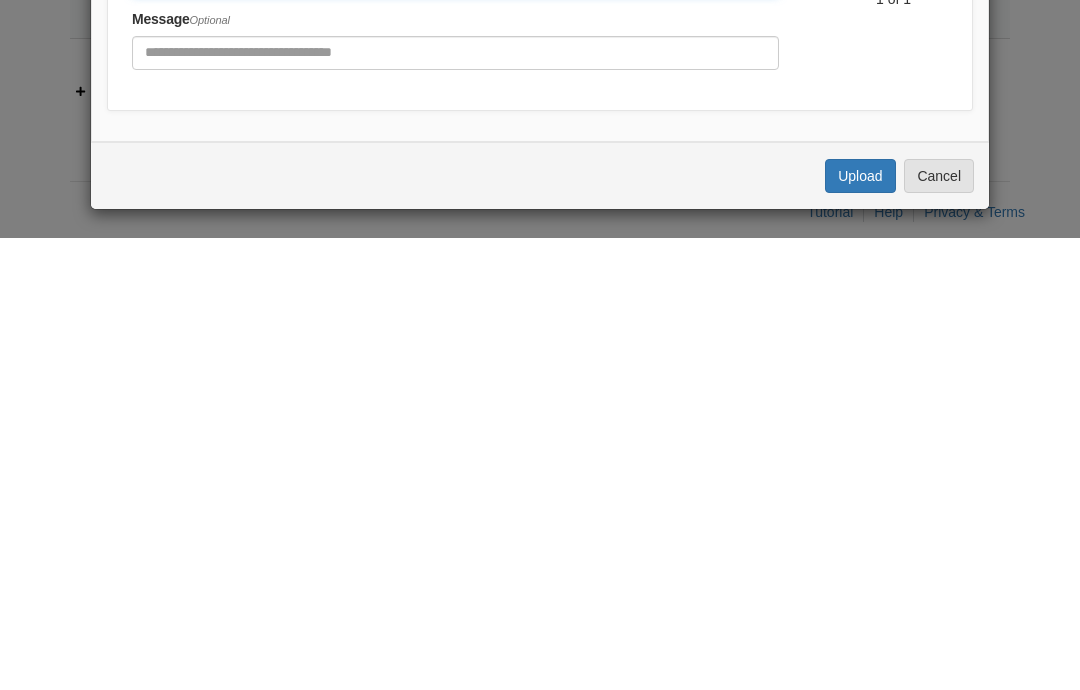 scroll, scrollTop: 833, scrollLeft: 0, axis: vertical 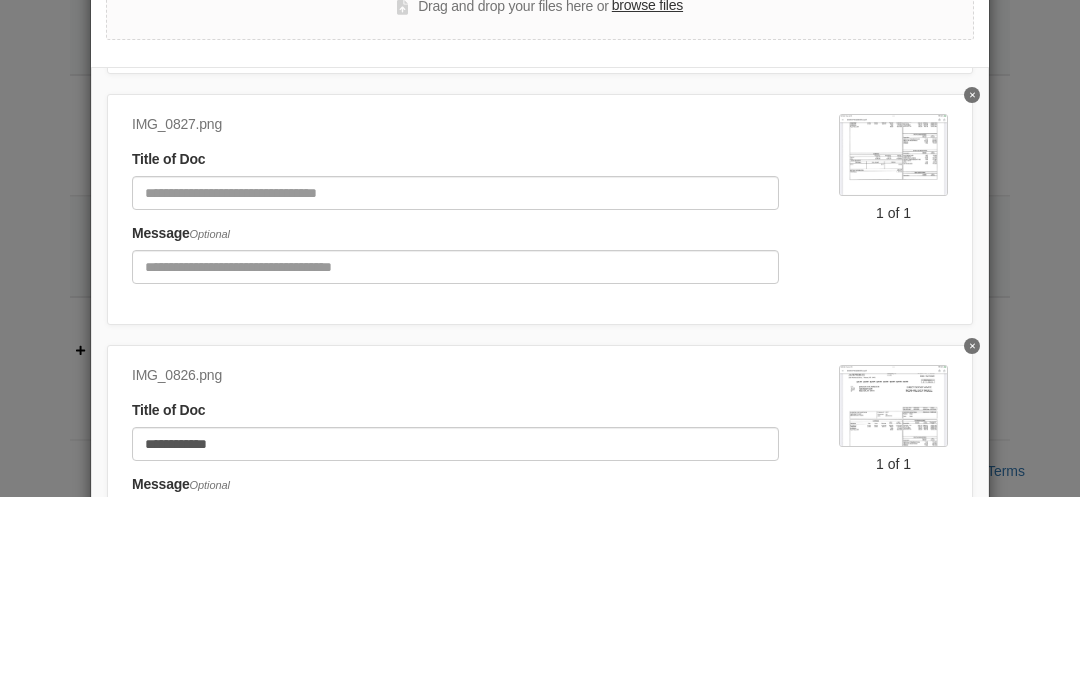 type on "**********" 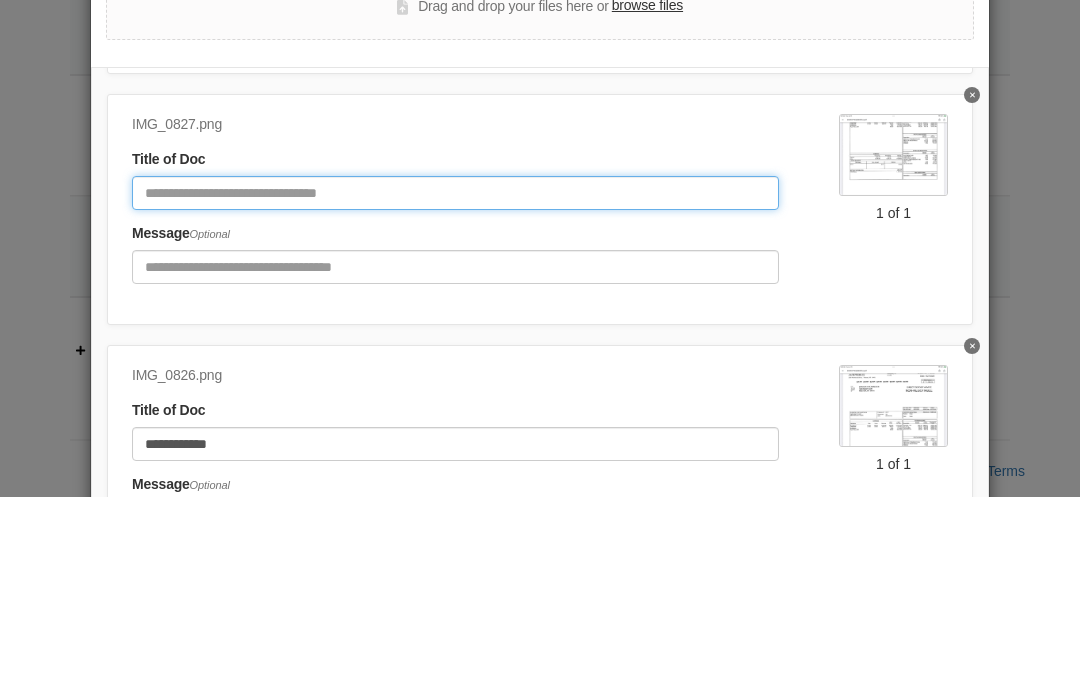 click 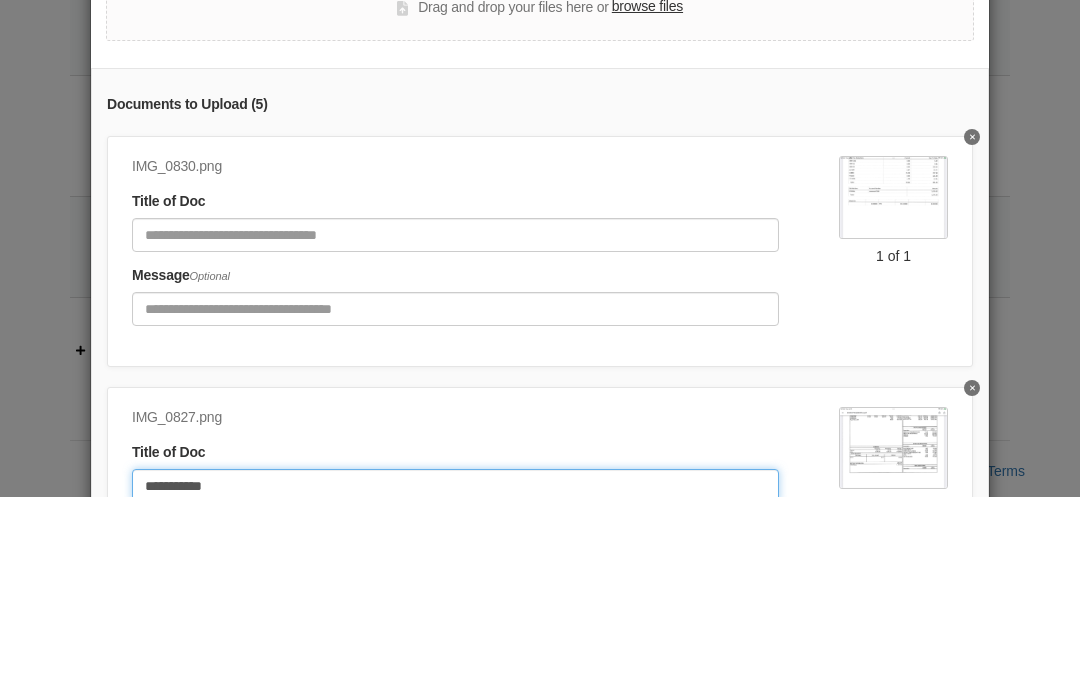scroll, scrollTop: 0, scrollLeft: 0, axis: both 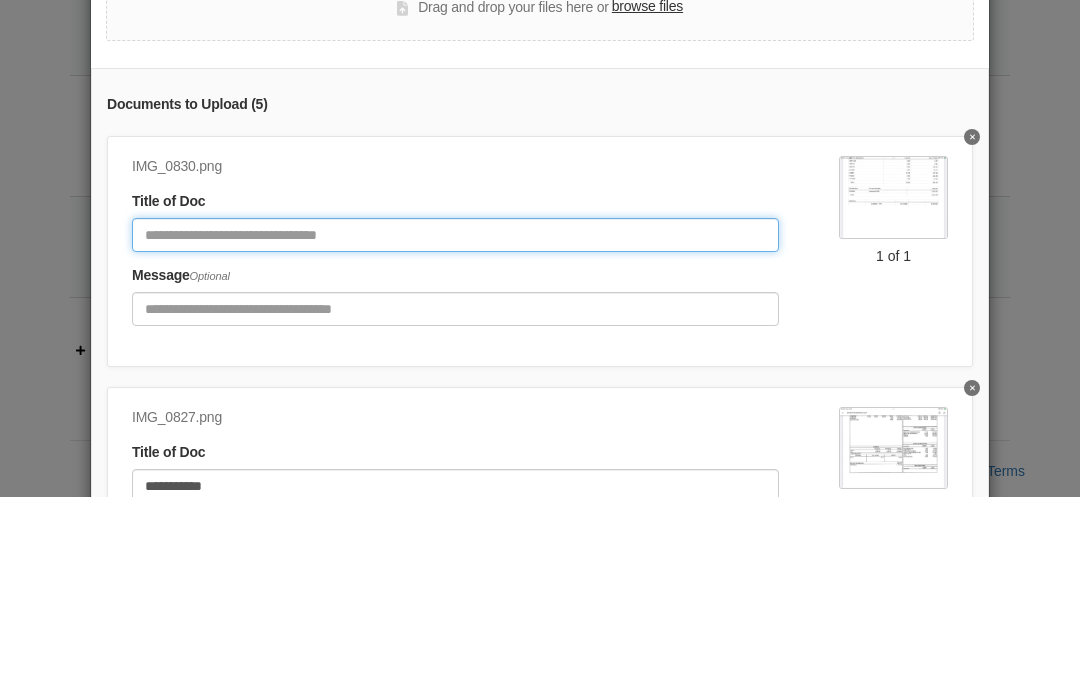 click 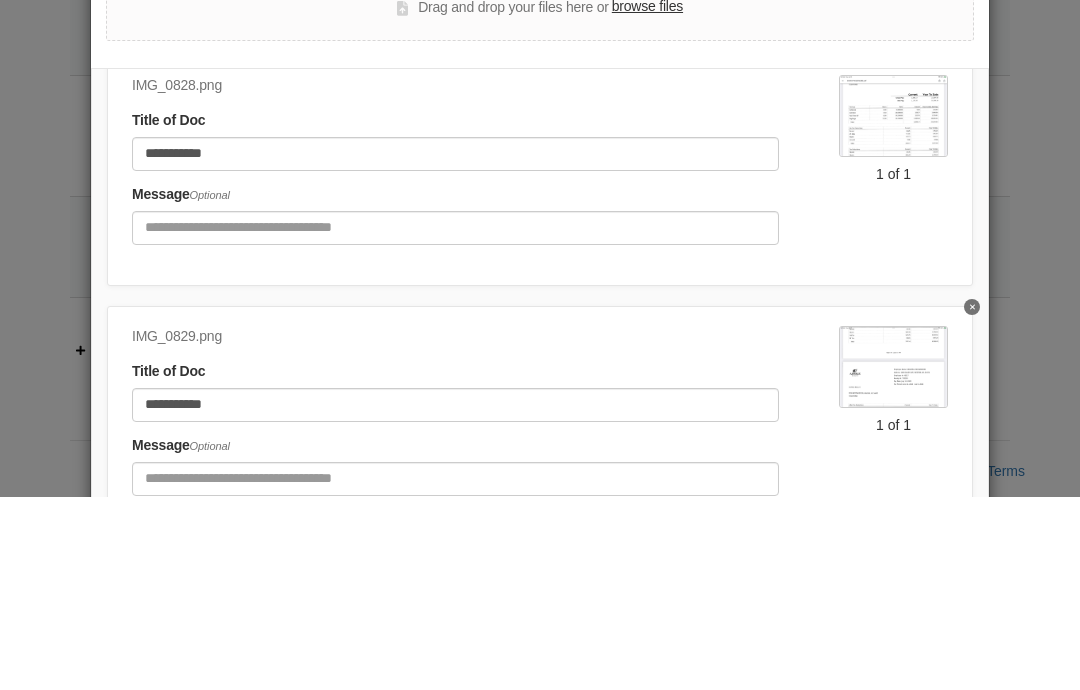 scroll, scrollTop: 833, scrollLeft: 0, axis: vertical 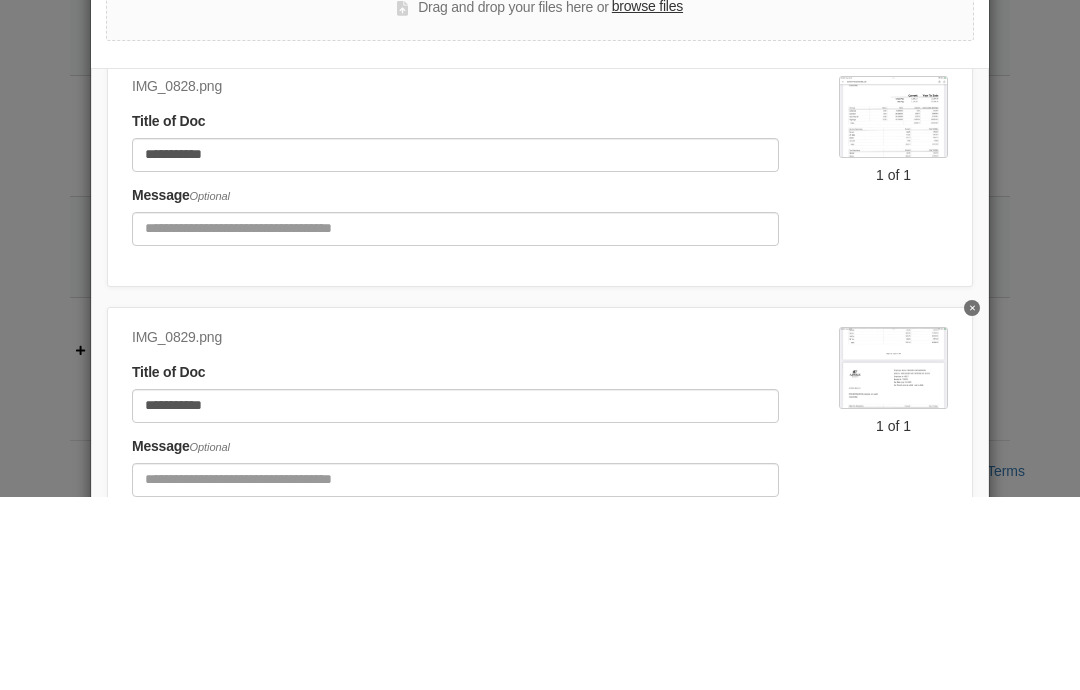 type on "**********" 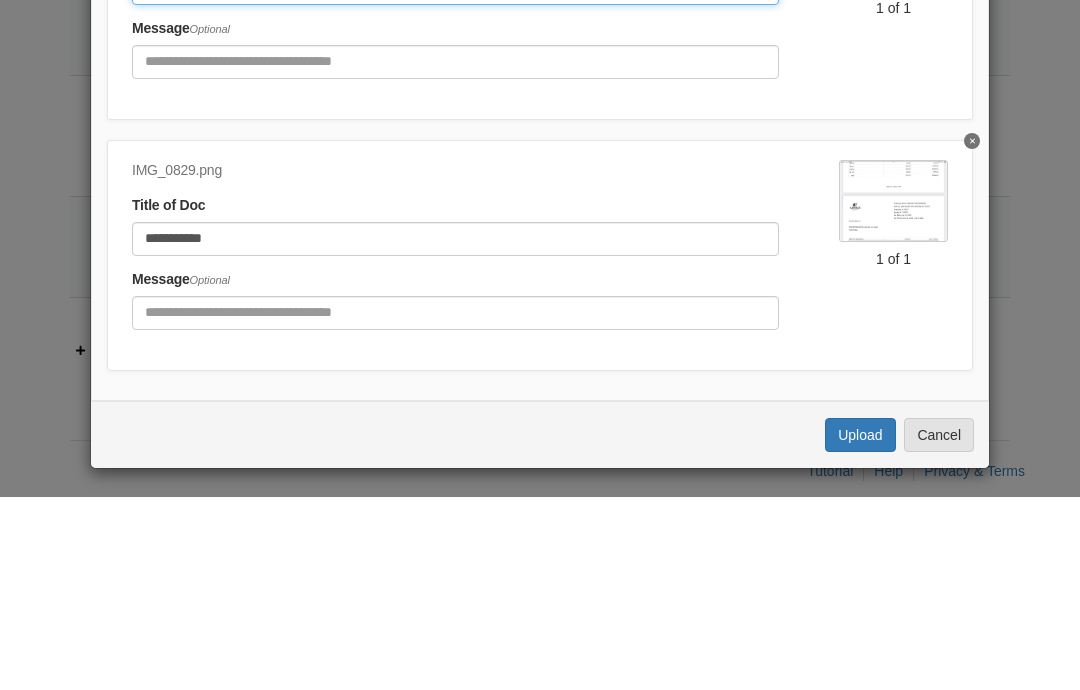 scroll, scrollTop: 167, scrollLeft: 0, axis: vertical 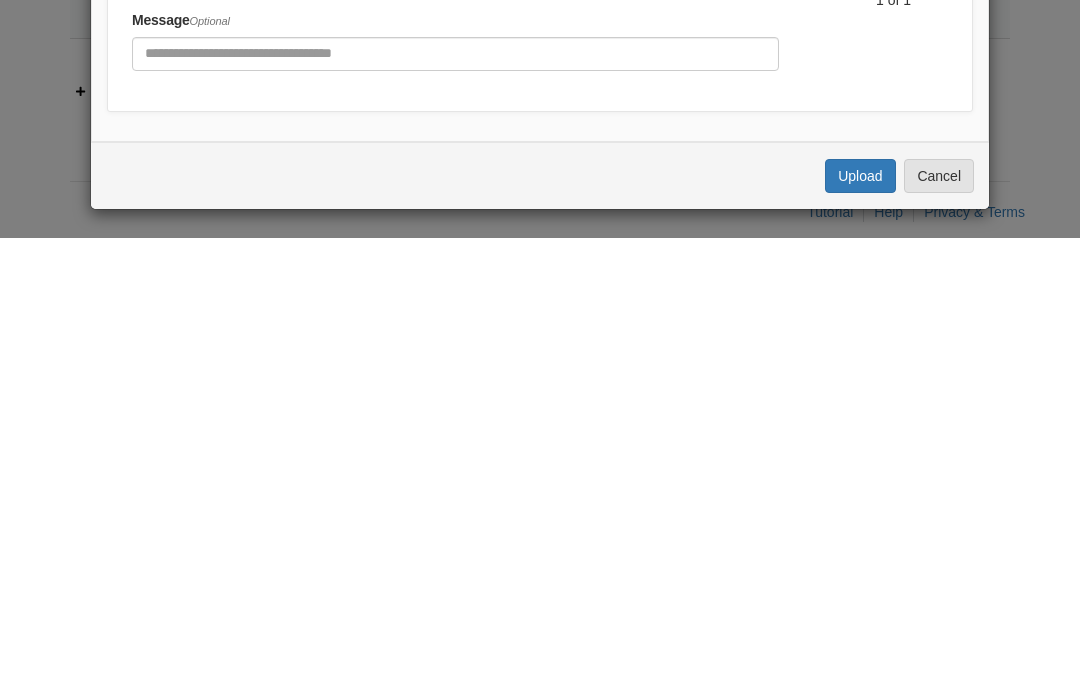 click on "Upload" at bounding box center [860, 628] 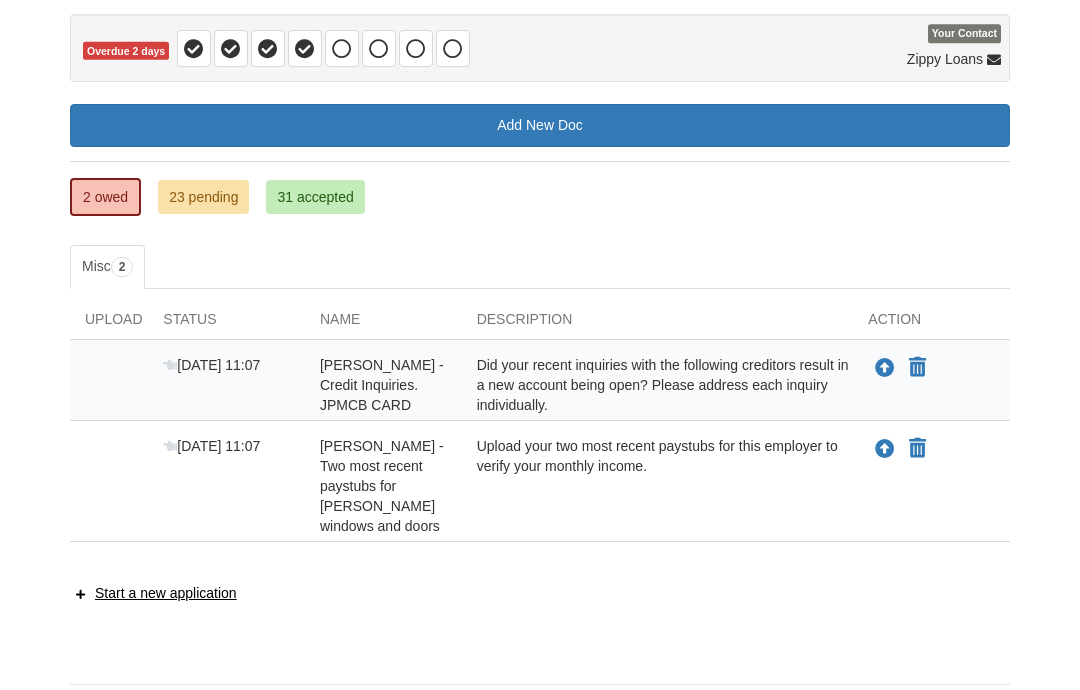 scroll, scrollTop: 0, scrollLeft: 0, axis: both 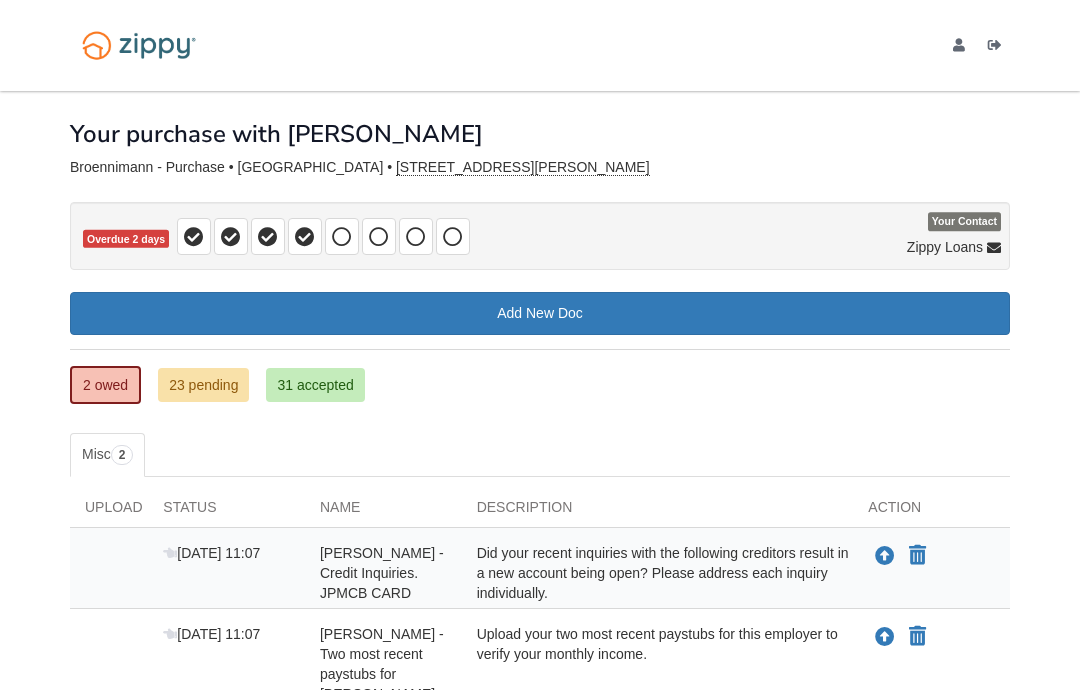 click on "[EMAIL_ADDRESS][DOMAIN_NAME]
Logout" at bounding box center (973, 45) 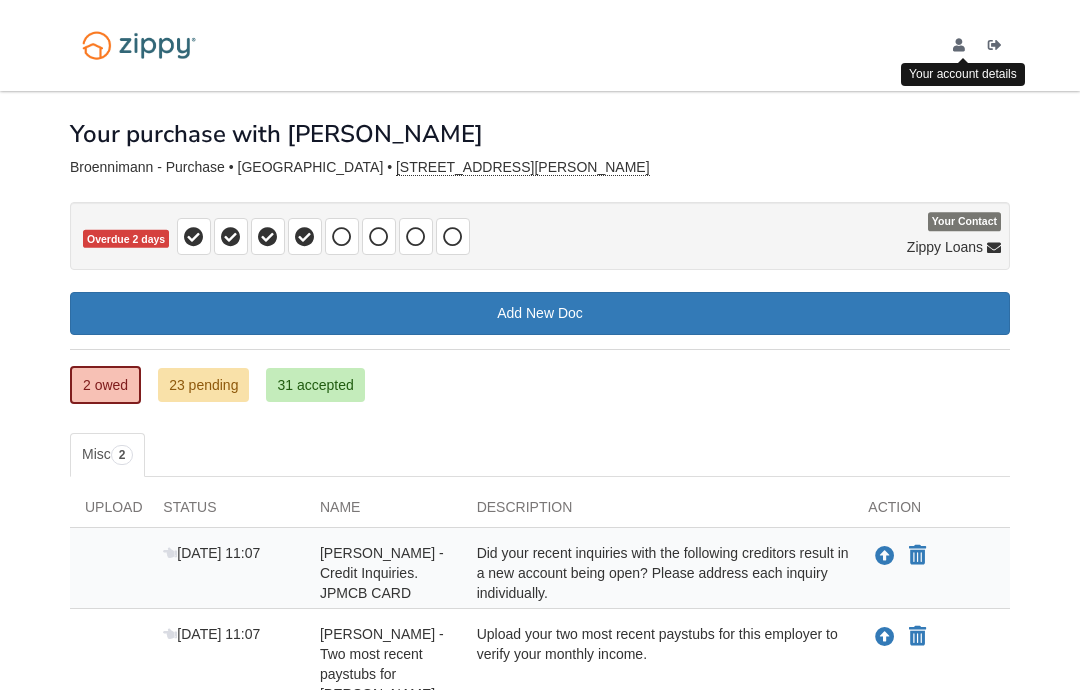 click at bounding box center (959, 46) 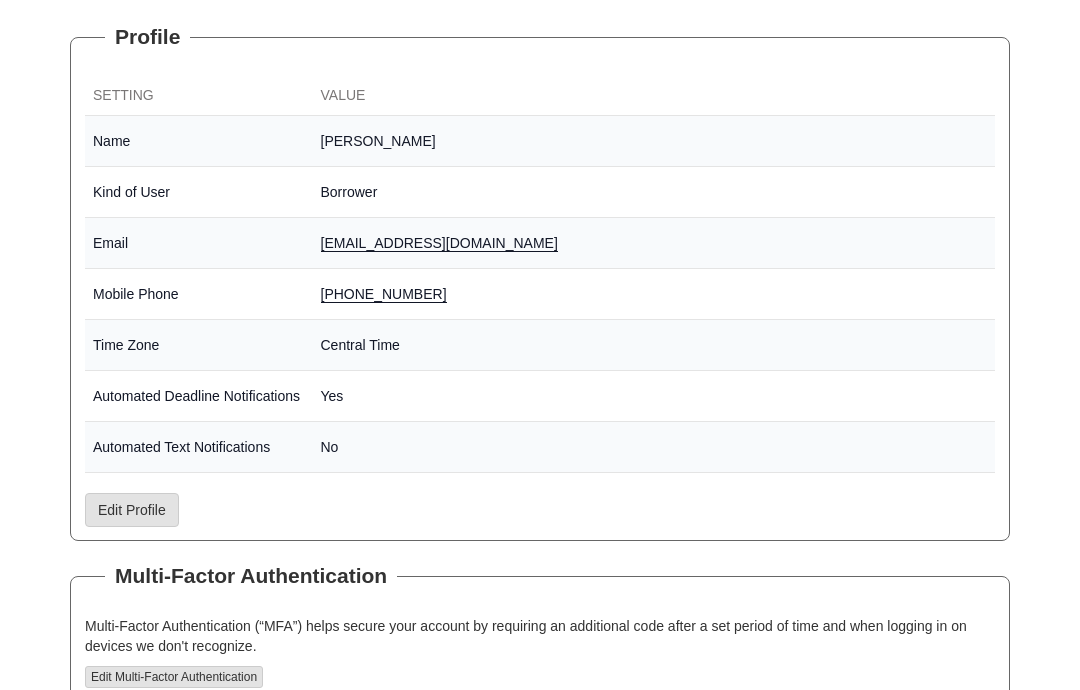 scroll, scrollTop: 0, scrollLeft: 0, axis: both 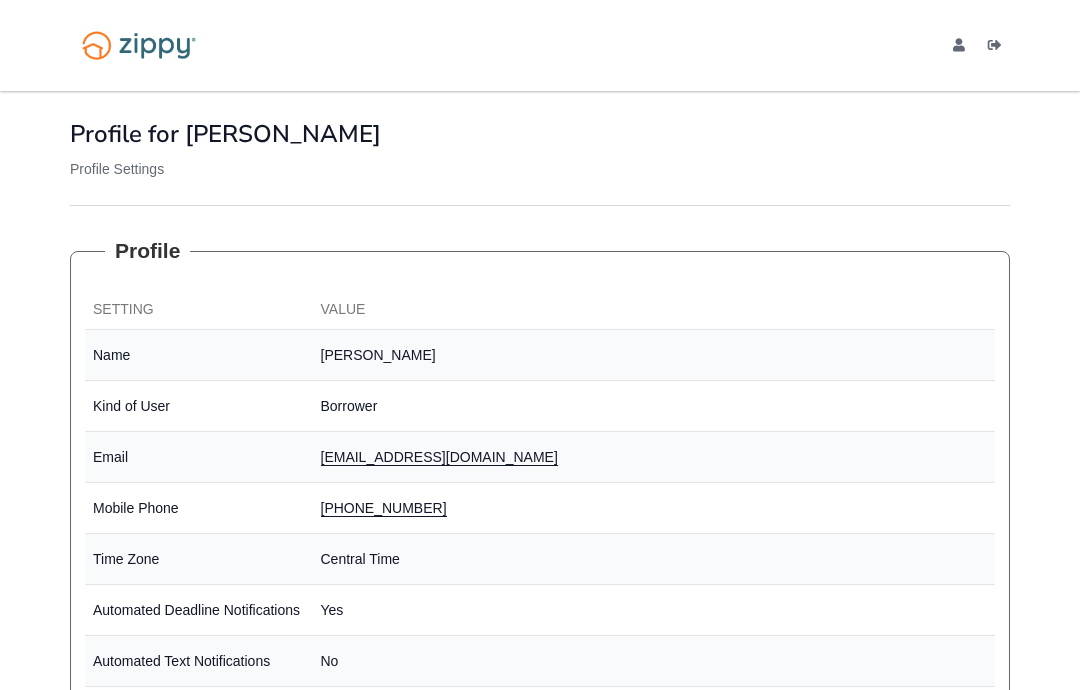 click on "[EMAIL_ADDRESS][DOMAIN_NAME]
Logout" at bounding box center (965, 45) 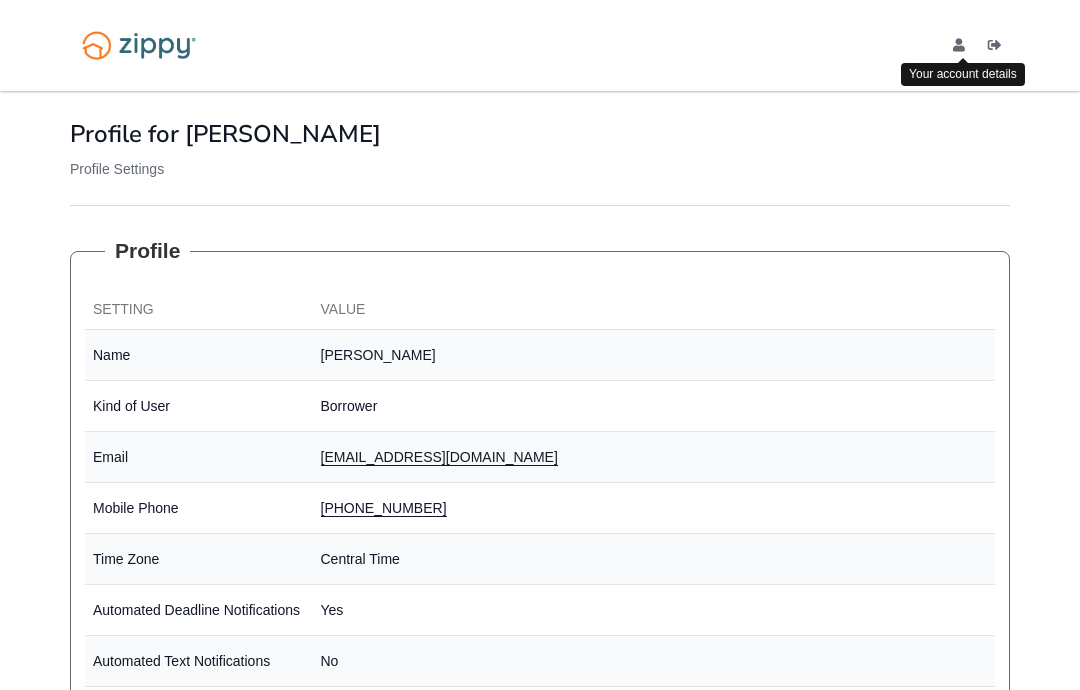 click at bounding box center (959, 46) 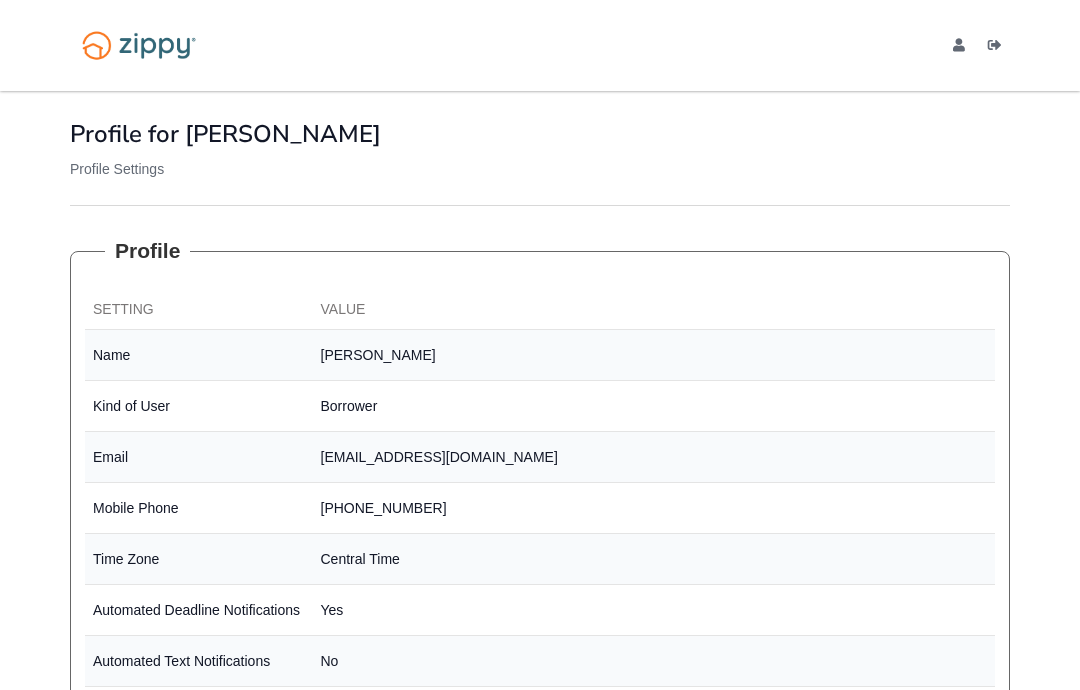 scroll, scrollTop: 0, scrollLeft: 0, axis: both 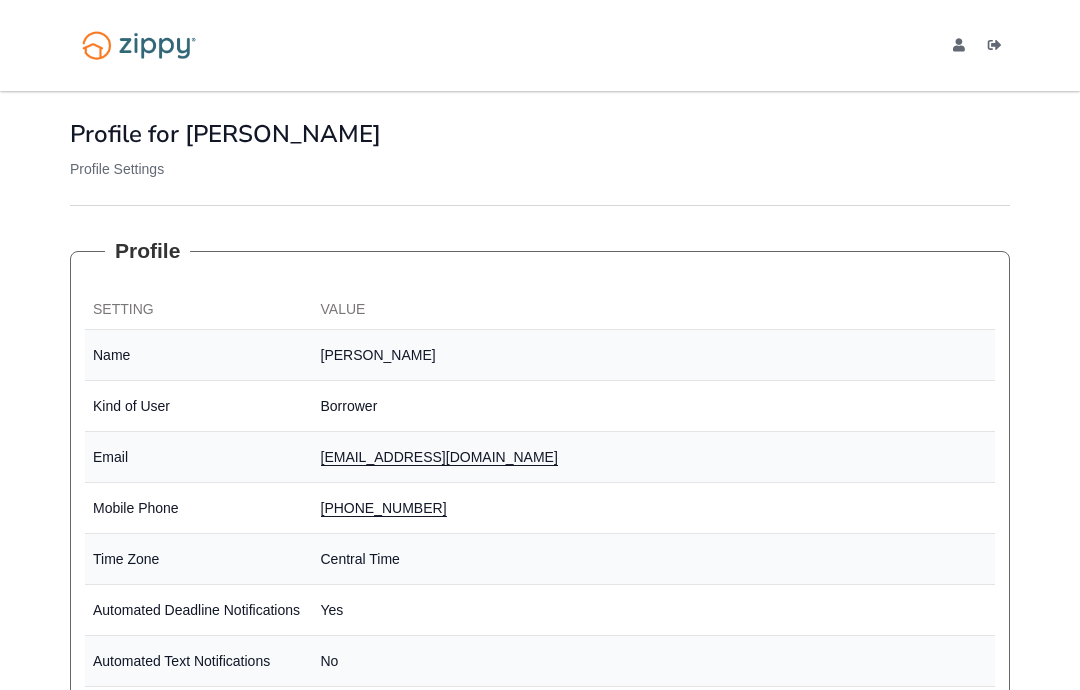 click at bounding box center (995, 46) 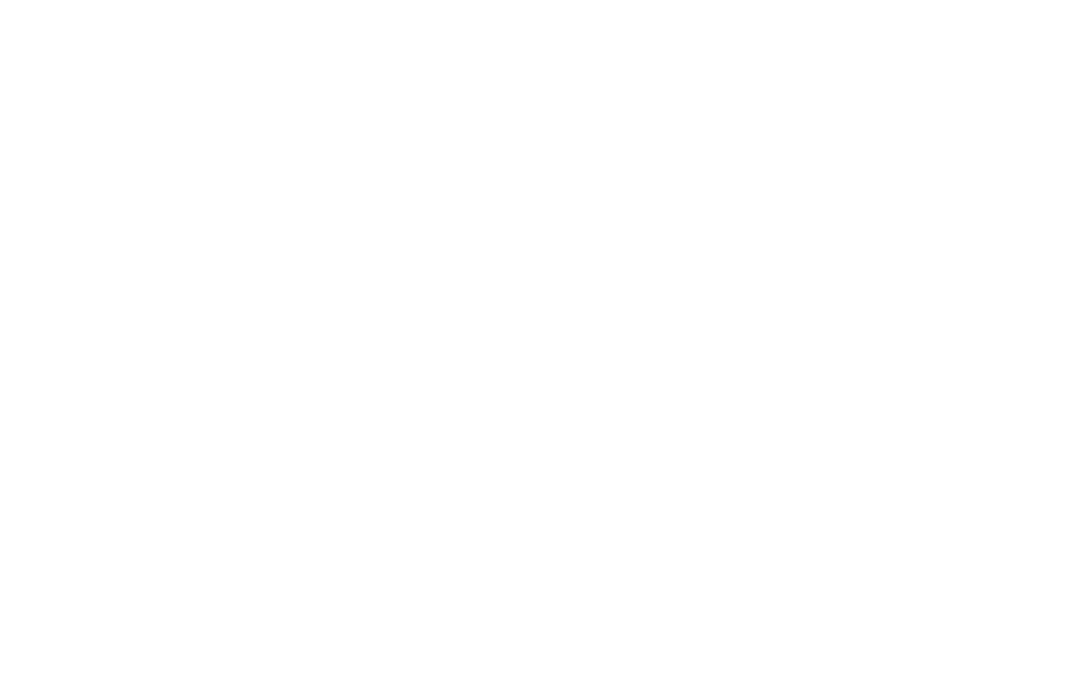scroll, scrollTop: 0, scrollLeft: 0, axis: both 